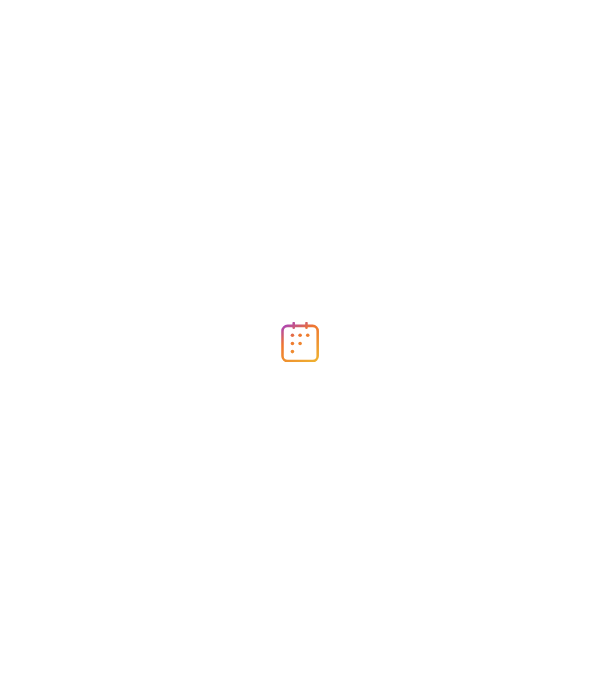 scroll, scrollTop: 0, scrollLeft: 0, axis: both 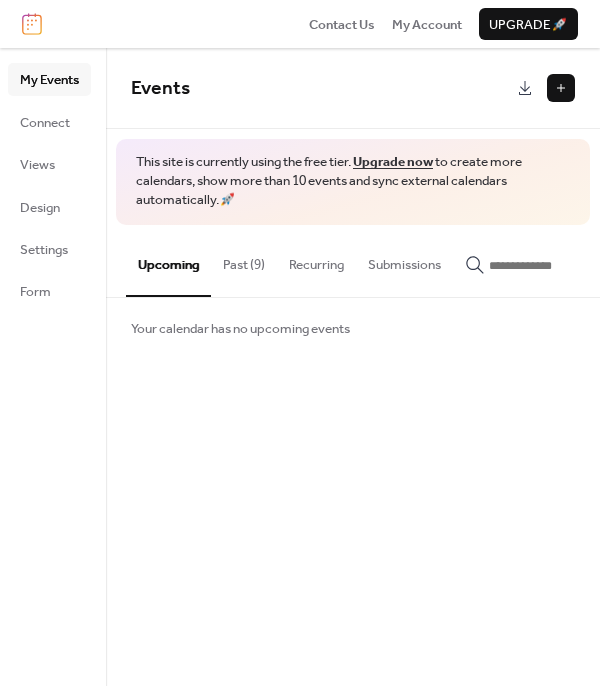 click on "My Events" at bounding box center [49, 80] 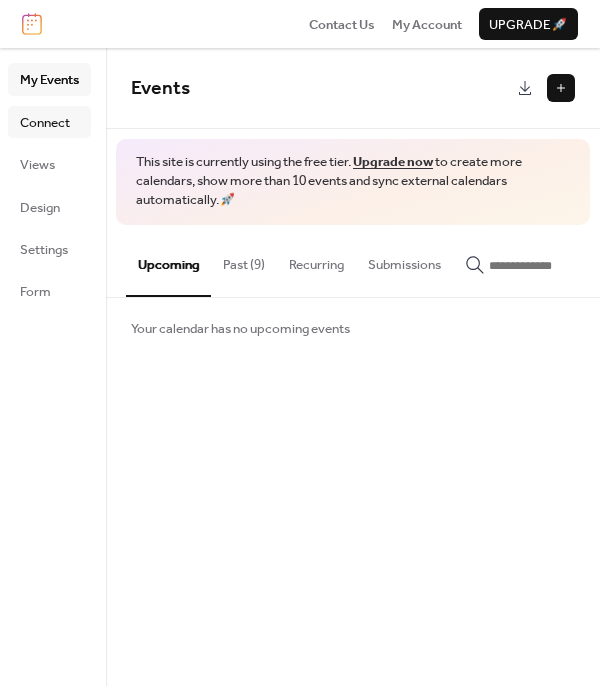 click on "Connect" at bounding box center [45, 123] 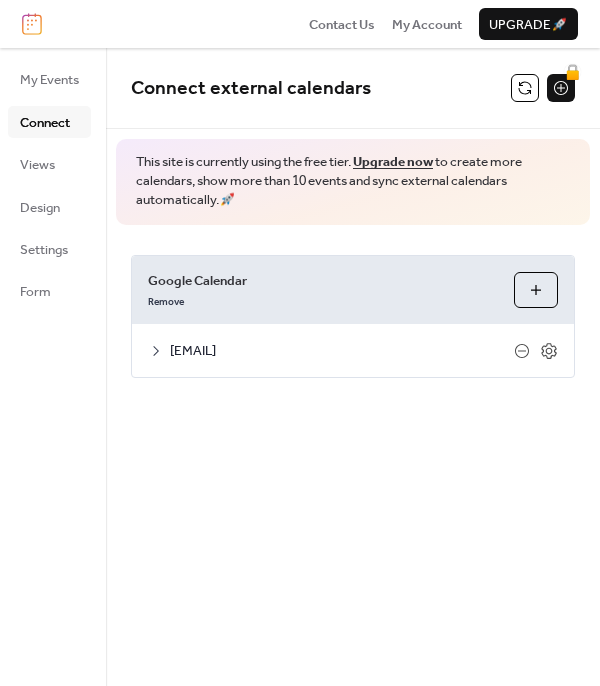 click on "Google Calendar" at bounding box center (323, 281) 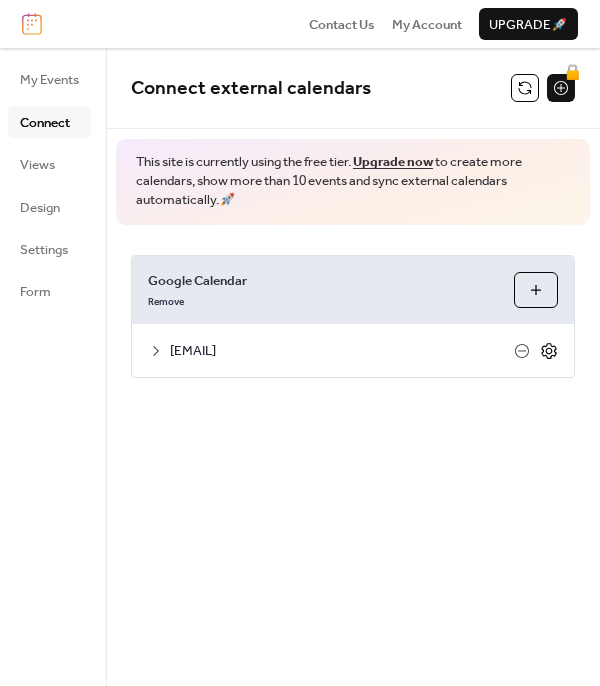 click 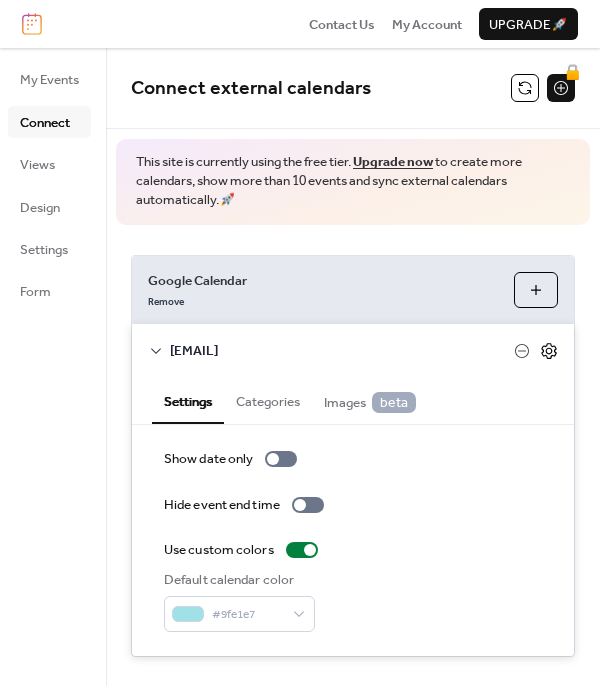 click on "[EMAIL]" at bounding box center [353, 350] 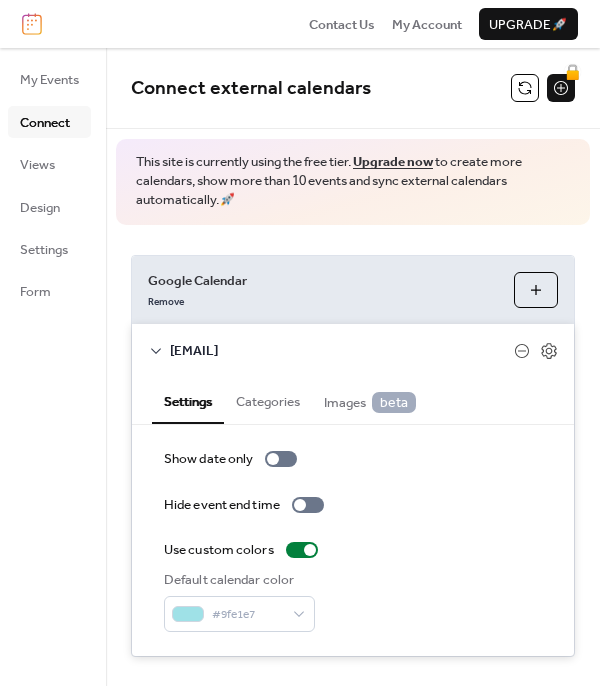 click on "My Events Connect Views Design Settings Form" at bounding box center [53, 367] 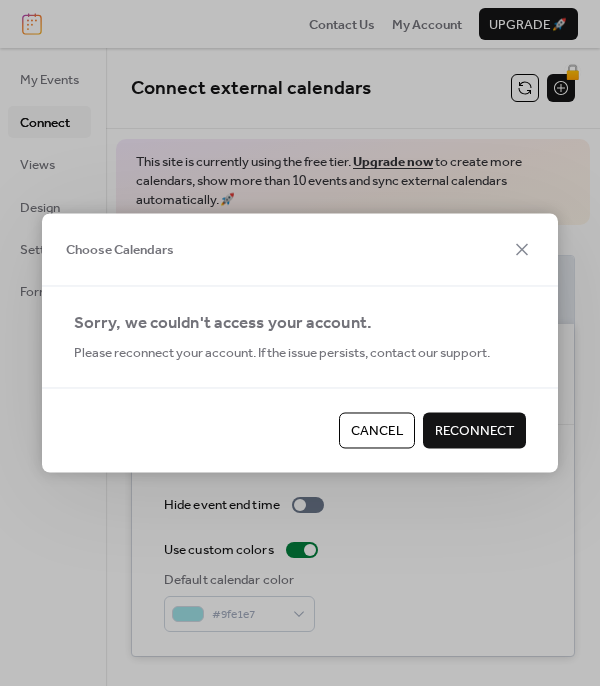 click on "Cancel" at bounding box center [377, 431] 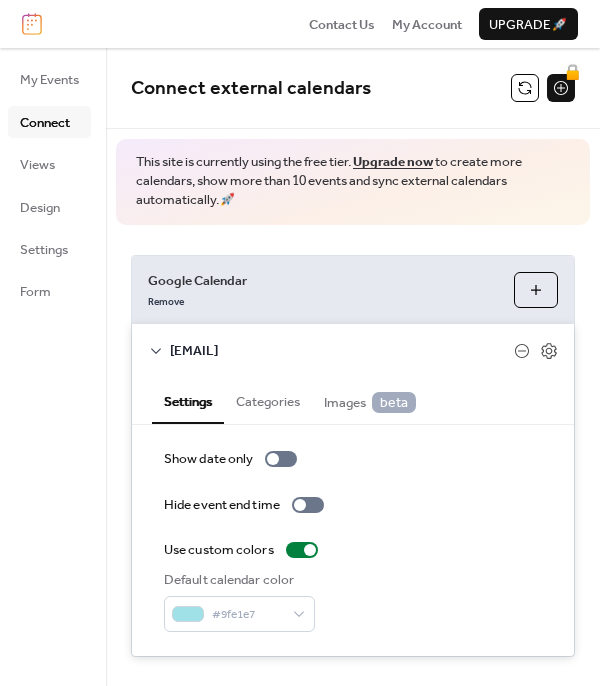 click 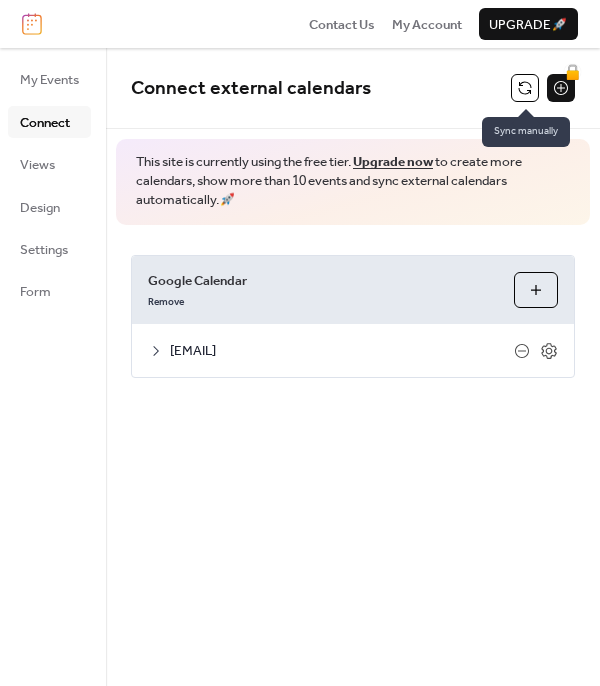 click at bounding box center (525, 88) 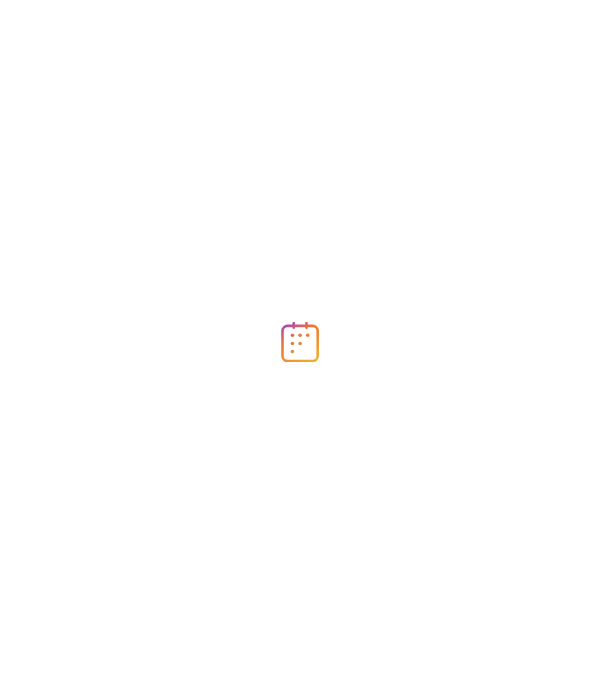 scroll, scrollTop: 0, scrollLeft: 0, axis: both 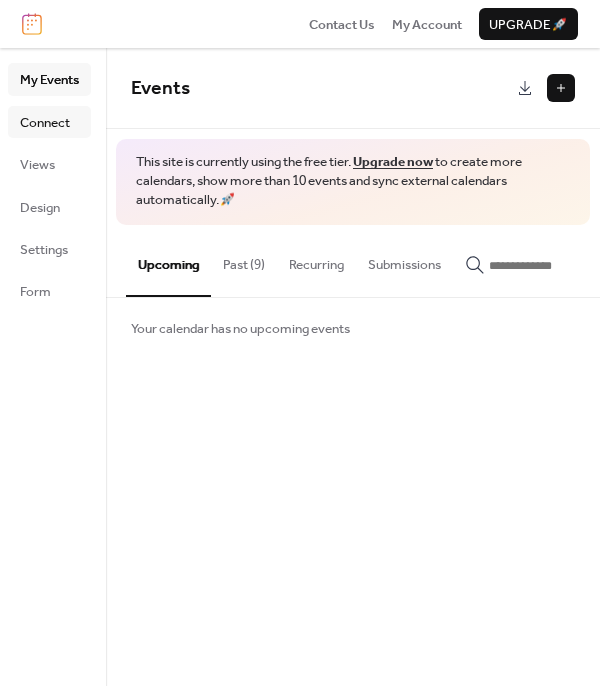 click on "Connect" at bounding box center [45, 123] 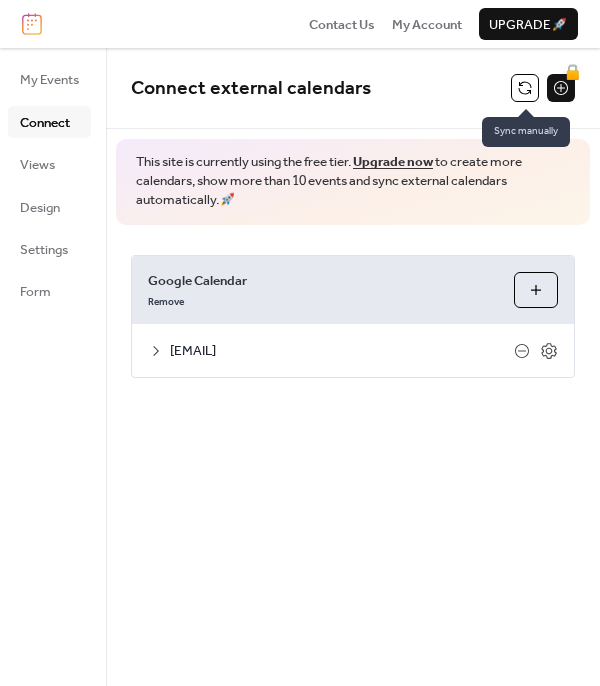 click at bounding box center (525, 88) 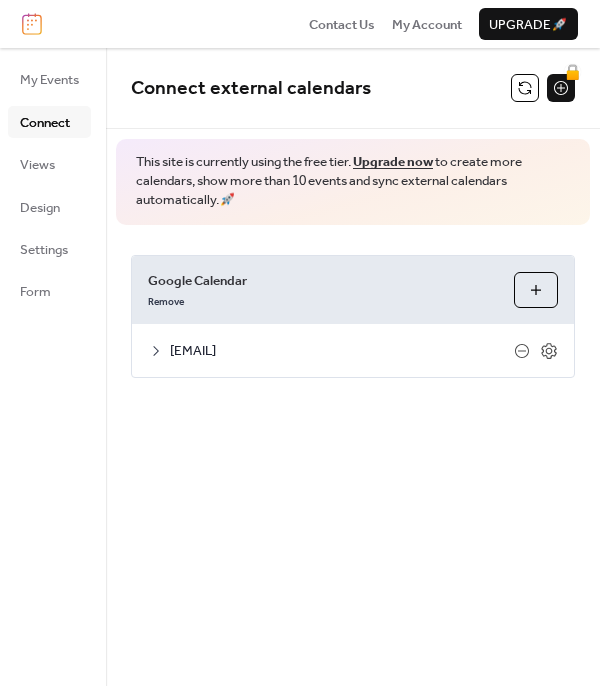 click on "[EMAIL]" at bounding box center (342, 351) 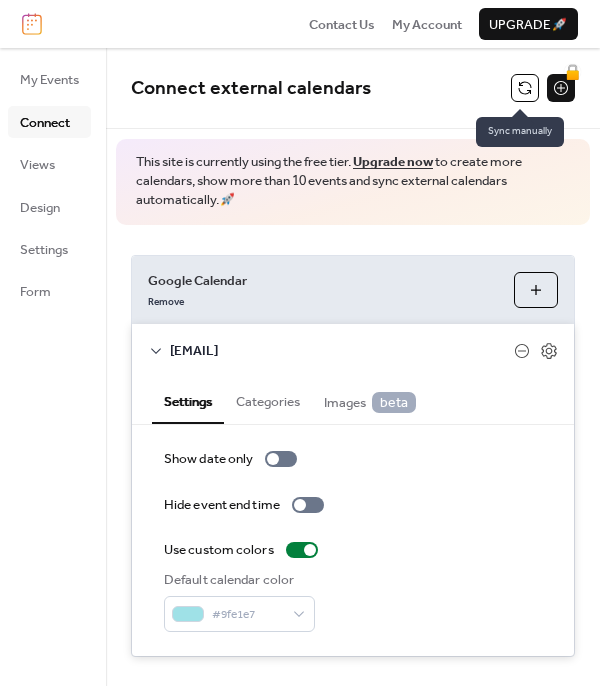 click at bounding box center [525, 88] 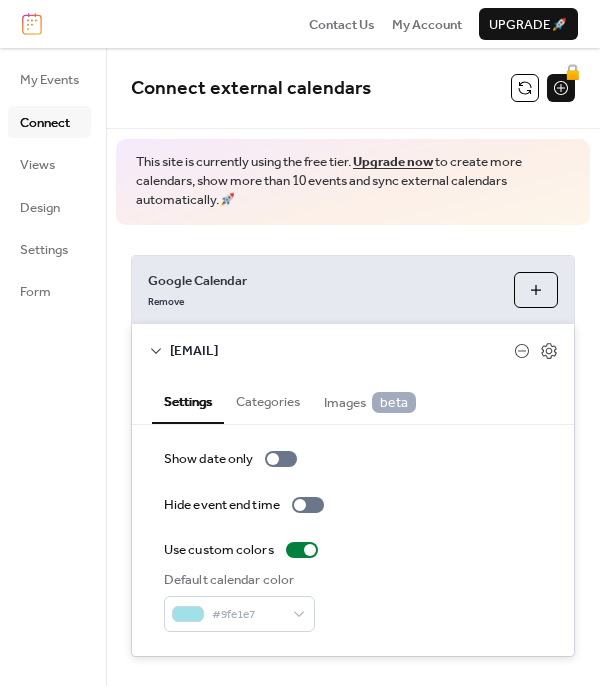 click on "Categories" at bounding box center (268, 399) 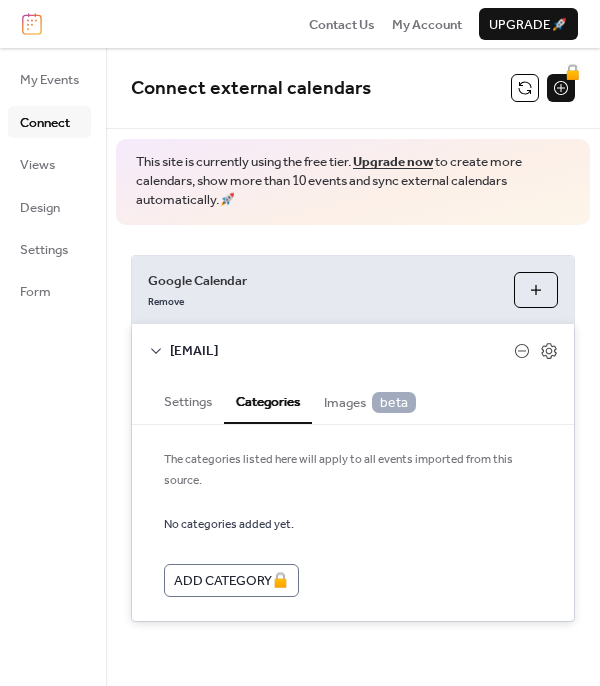 click on "Images   beta" at bounding box center [370, 402] 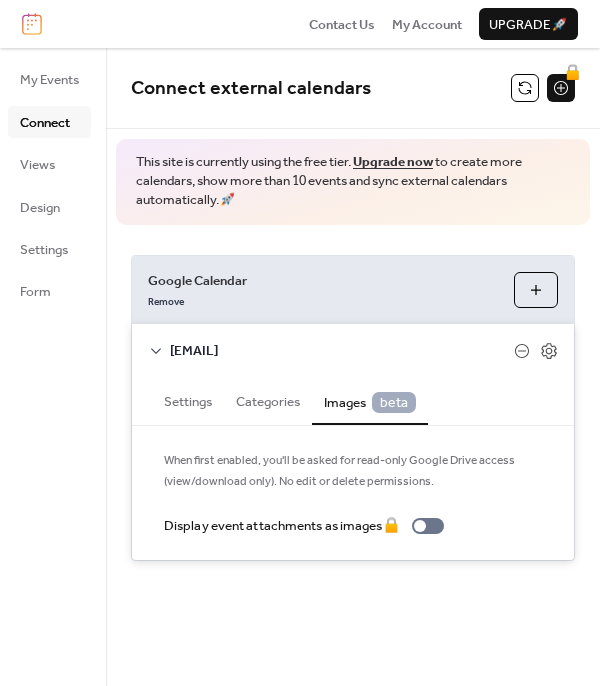 click on "beta" at bounding box center [394, 402] 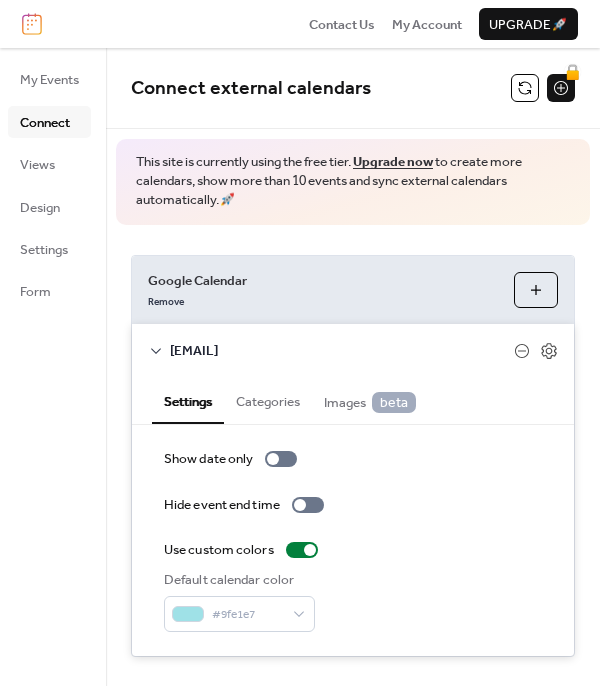 scroll, scrollTop: 29, scrollLeft: 0, axis: vertical 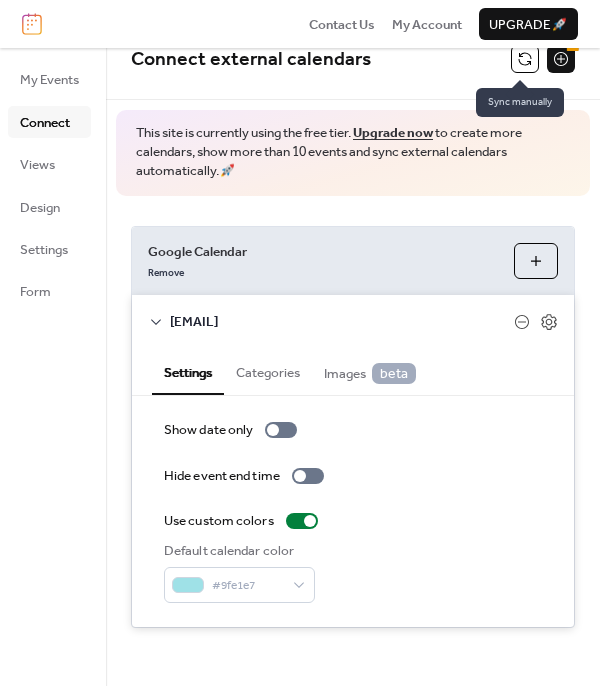 click at bounding box center (525, 59) 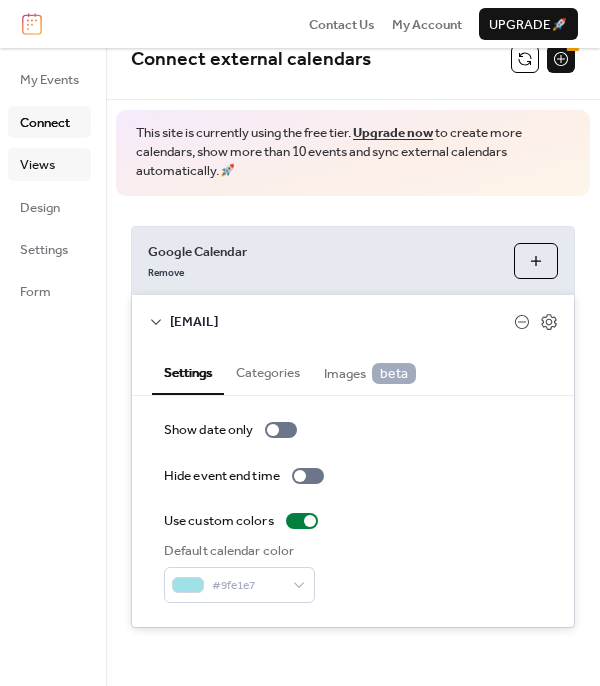 click on "Views" at bounding box center [49, 164] 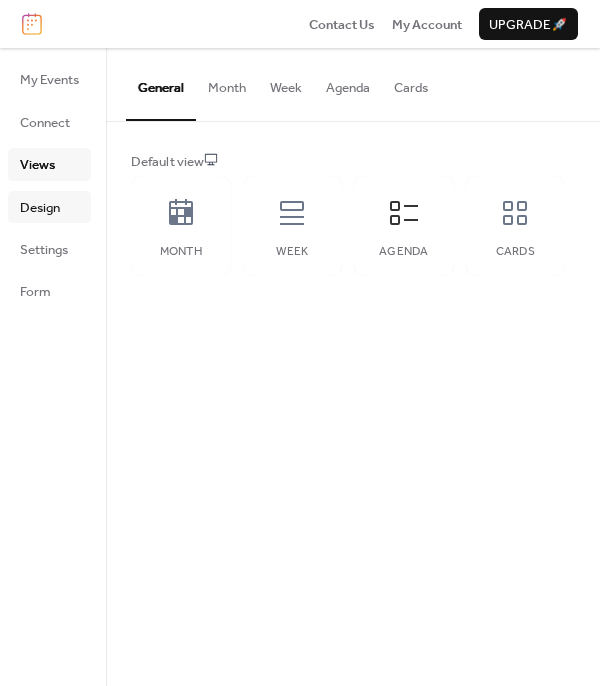 click on "Design" at bounding box center [40, 208] 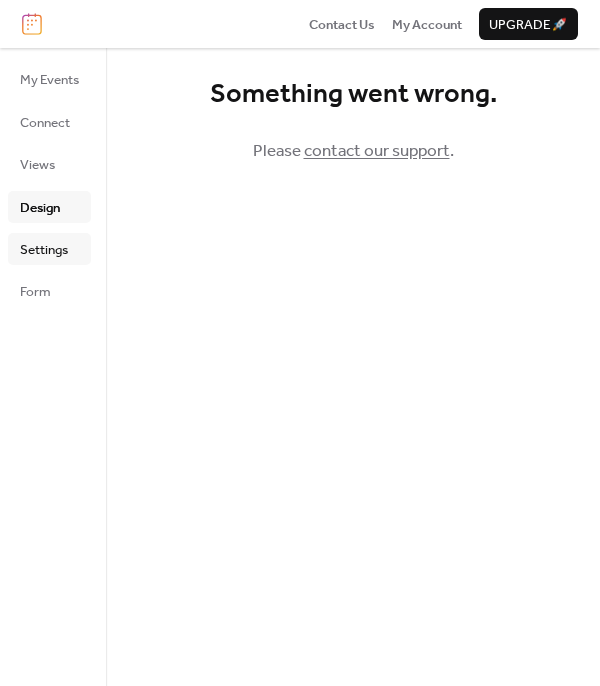 click on "Settings" at bounding box center (44, 250) 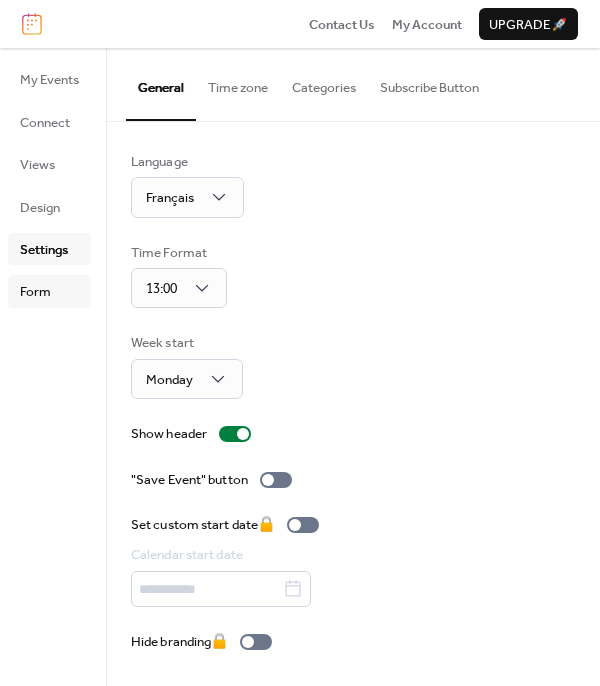 click on "Form" at bounding box center (35, 292) 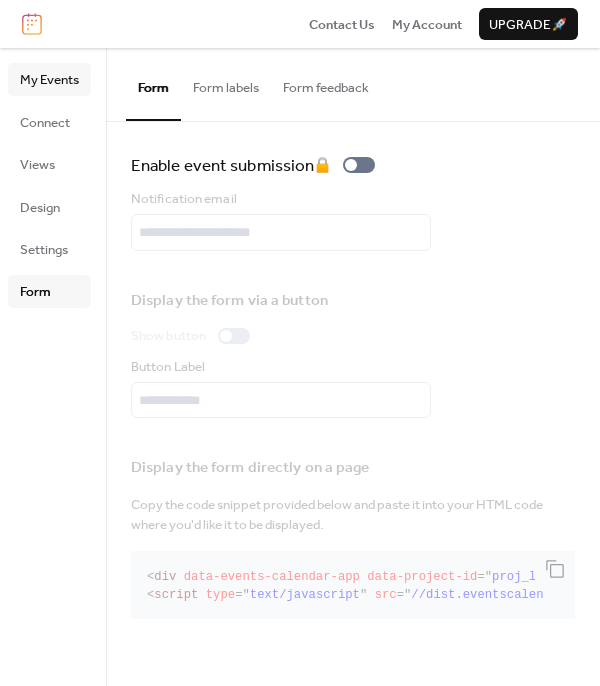 click on "My Events" at bounding box center (49, 80) 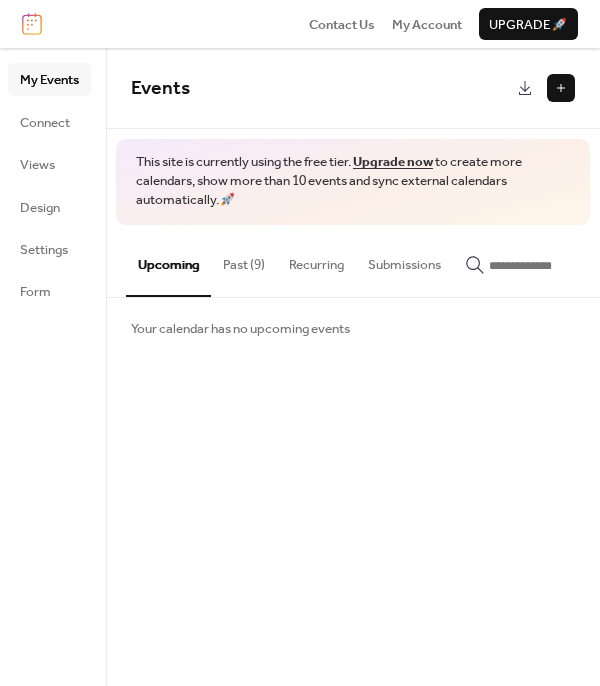 click on "Past (9)" at bounding box center (244, 260) 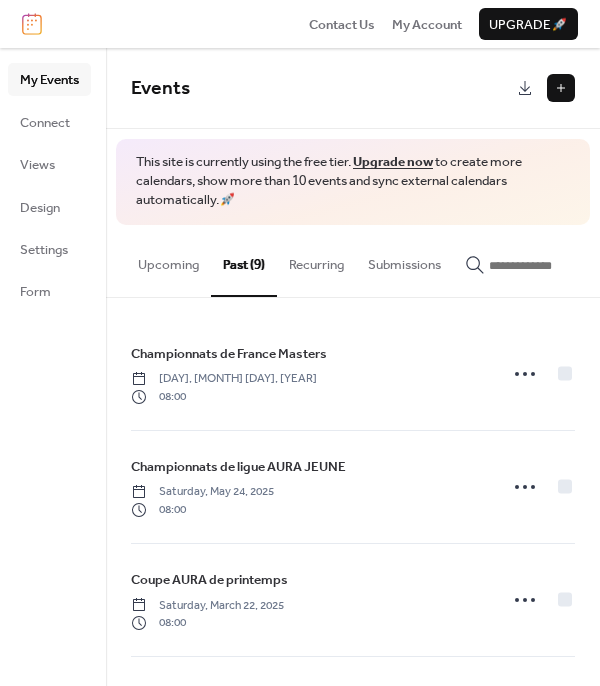 click on "Upcoming" at bounding box center [168, 260] 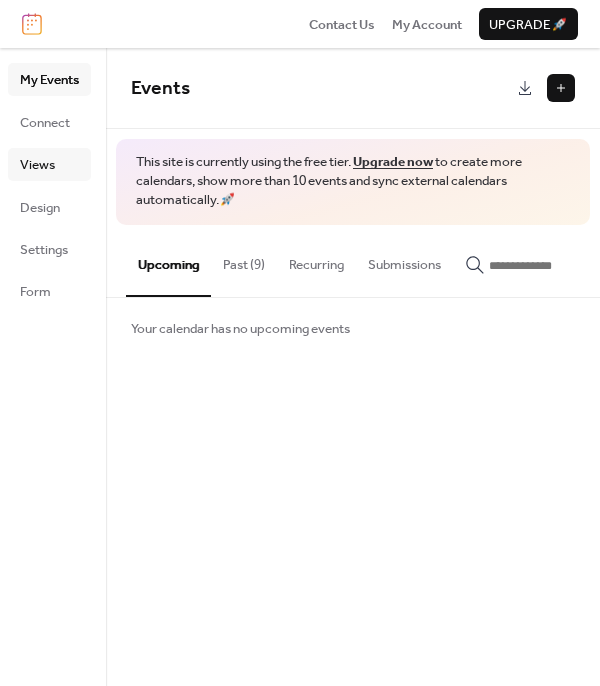 click on "Views" at bounding box center (37, 165) 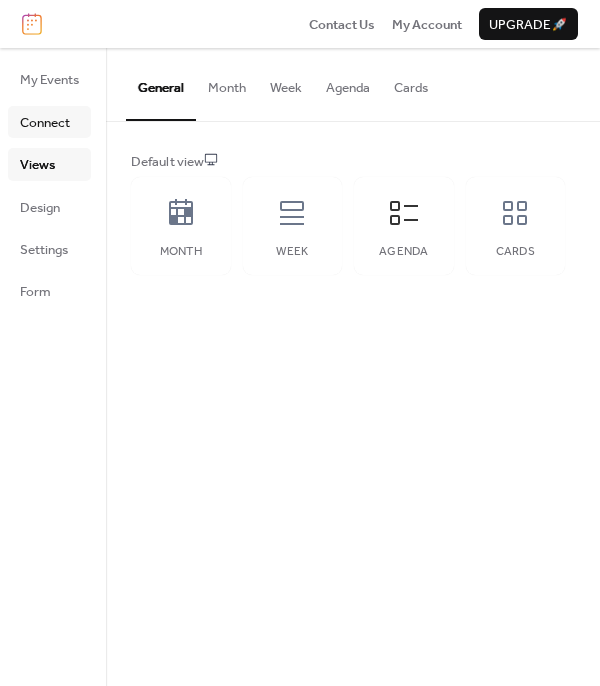 click on "Connect" at bounding box center (45, 123) 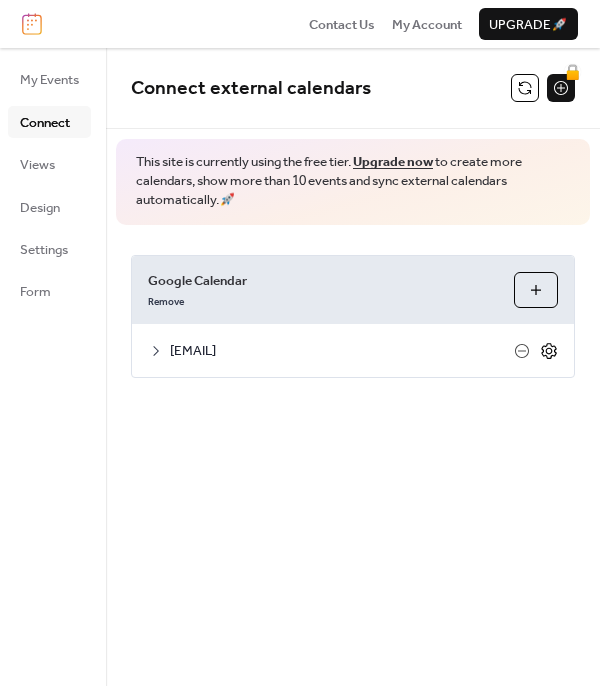 click 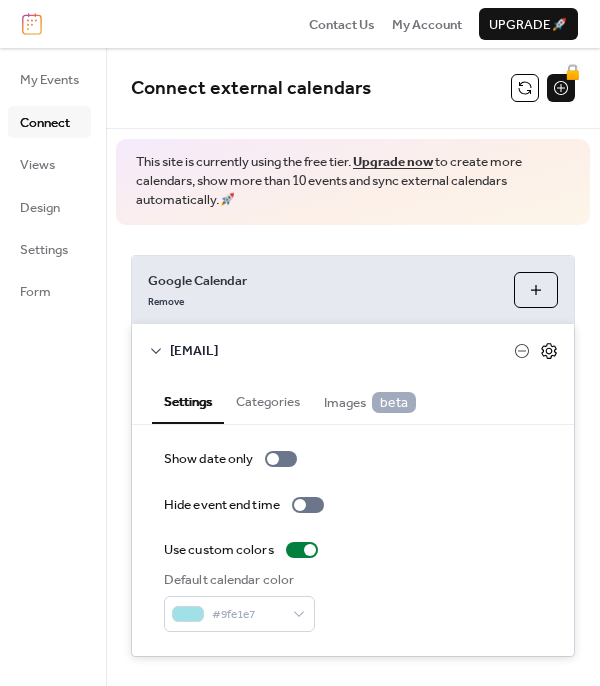 click 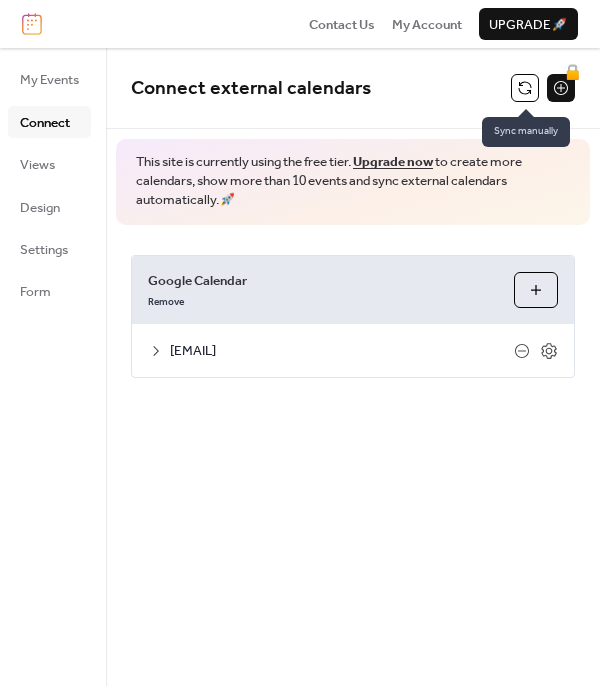 click at bounding box center (525, 88) 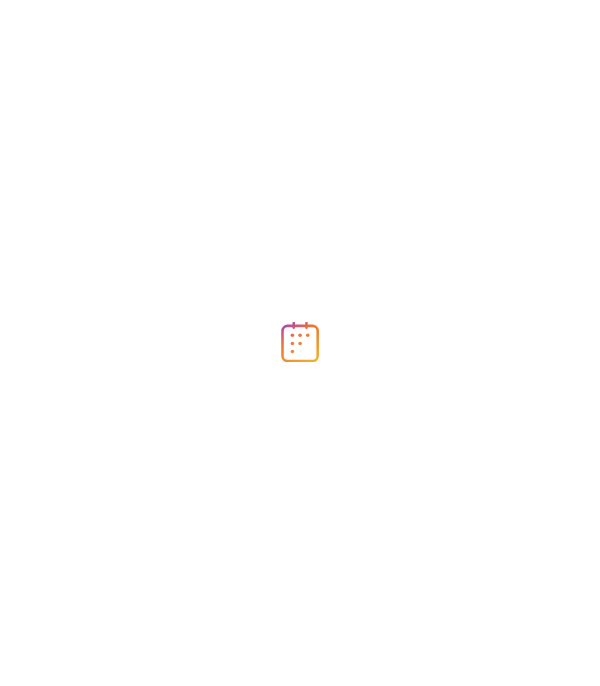 scroll, scrollTop: 0, scrollLeft: 0, axis: both 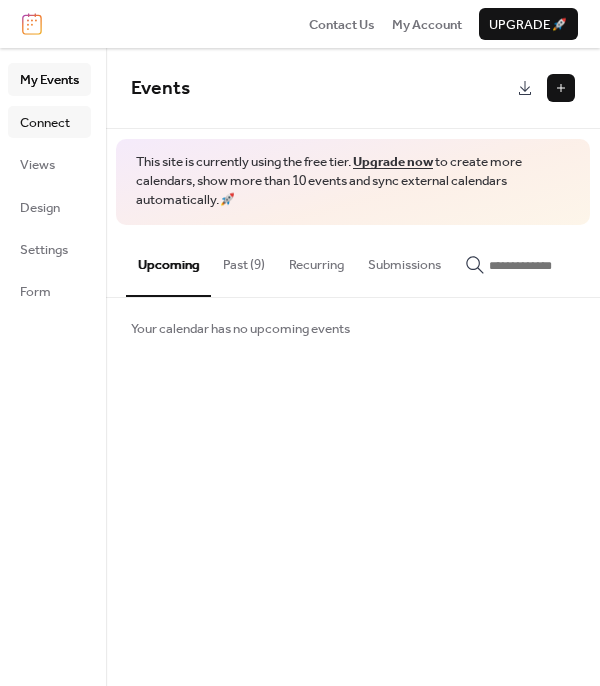 click on "Connect" at bounding box center [45, 123] 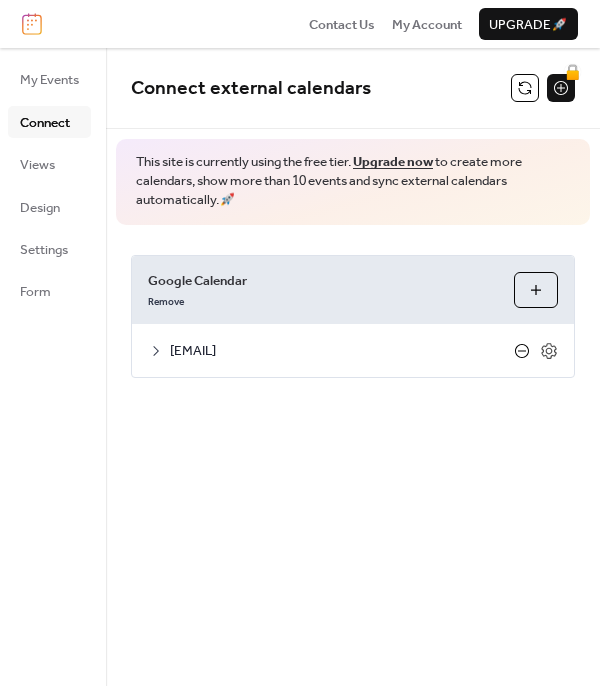 click 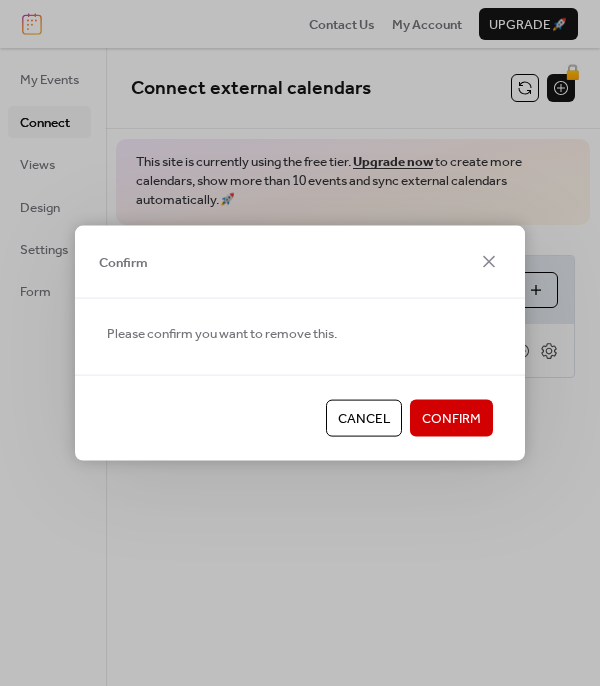 click on "Cancel" at bounding box center [364, 419] 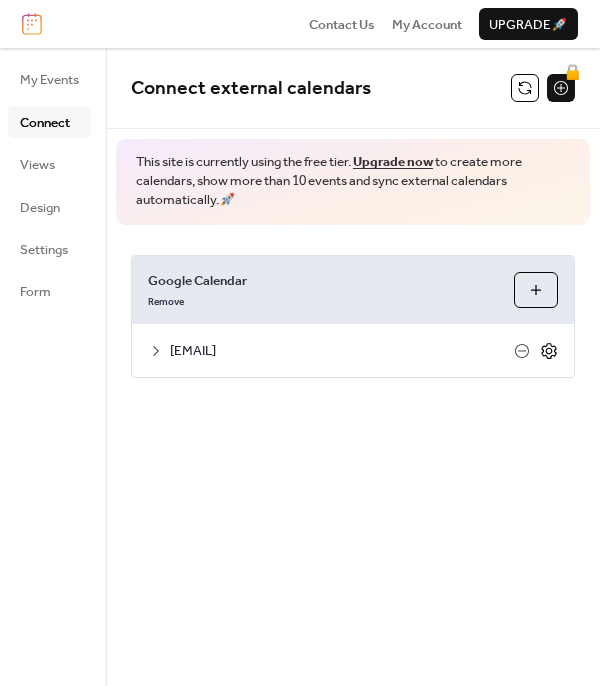 click 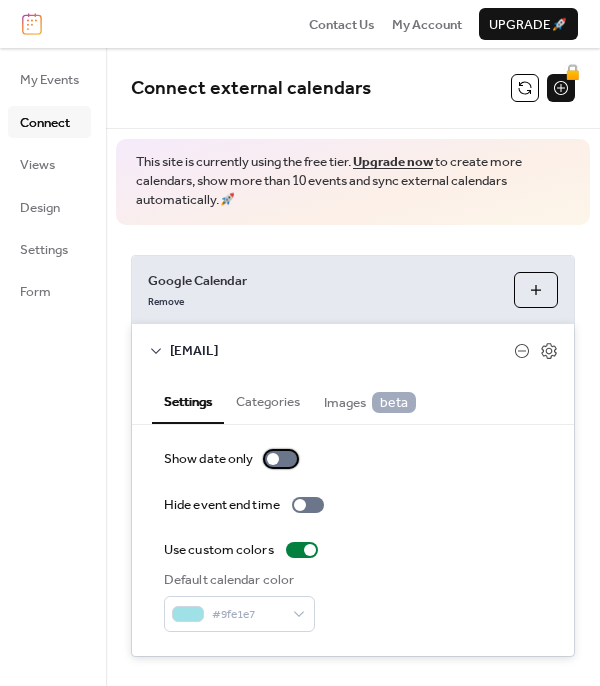 click at bounding box center [273, 459] 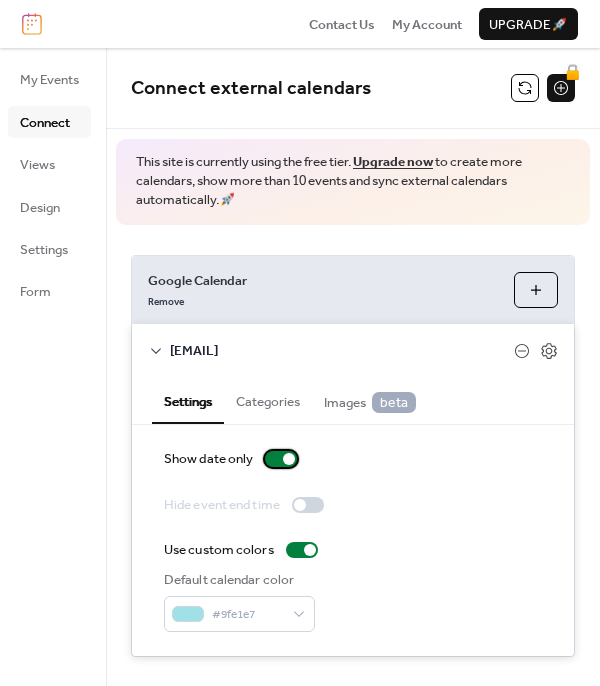 click at bounding box center [289, 459] 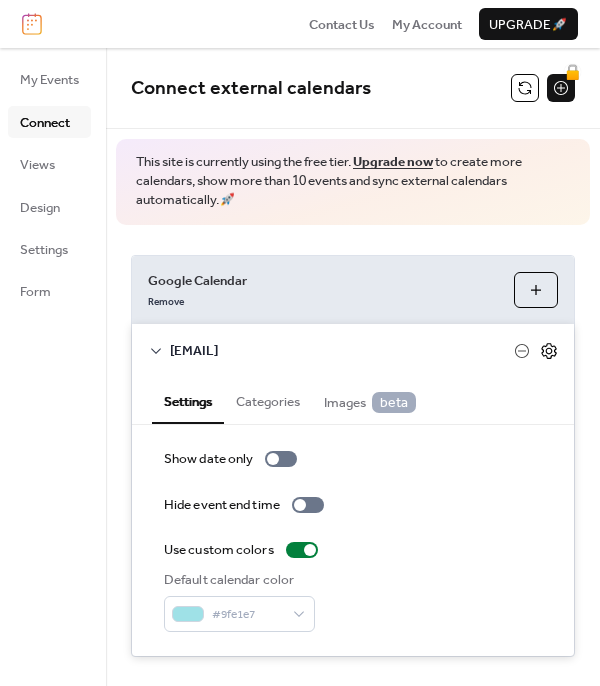 click 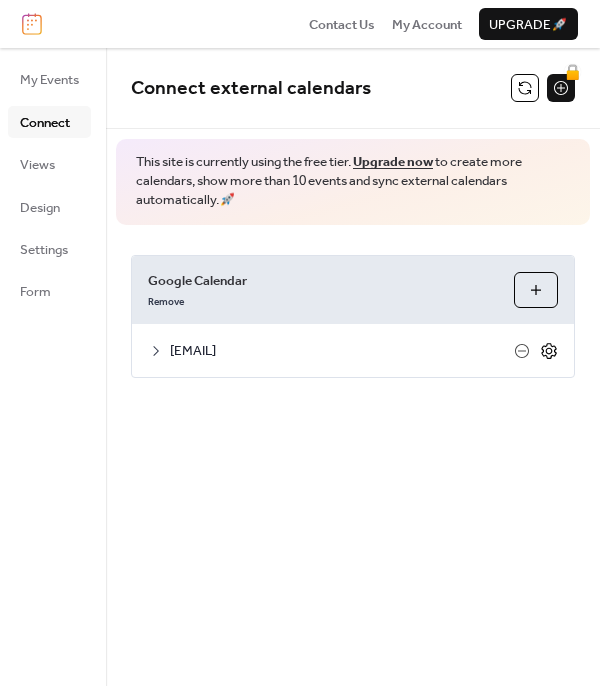 click 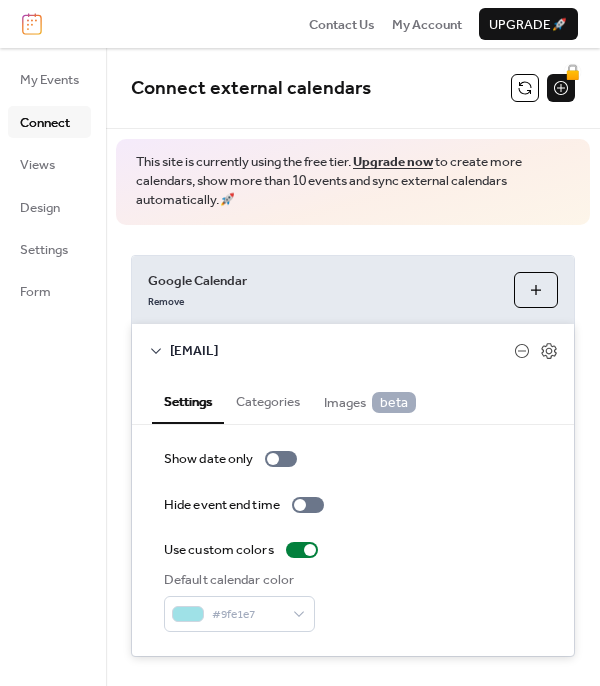 click on "Categories" at bounding box center (268, 399) 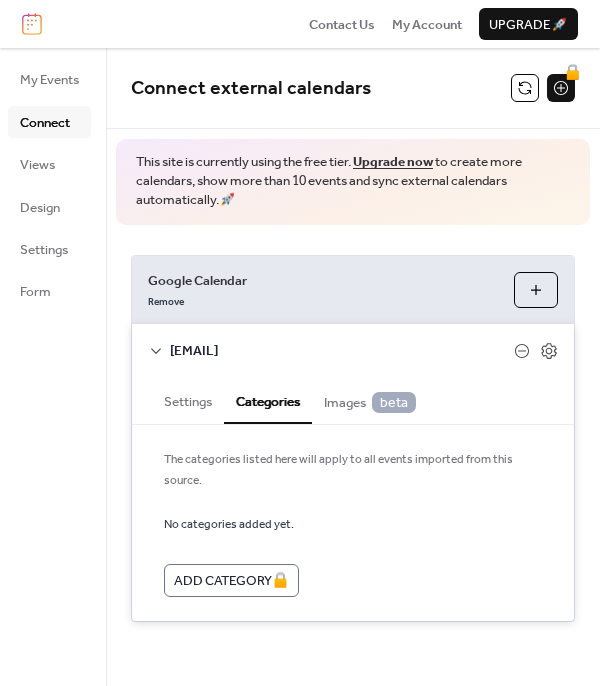 click on "Images   beta" at bounding box center (370, 402) 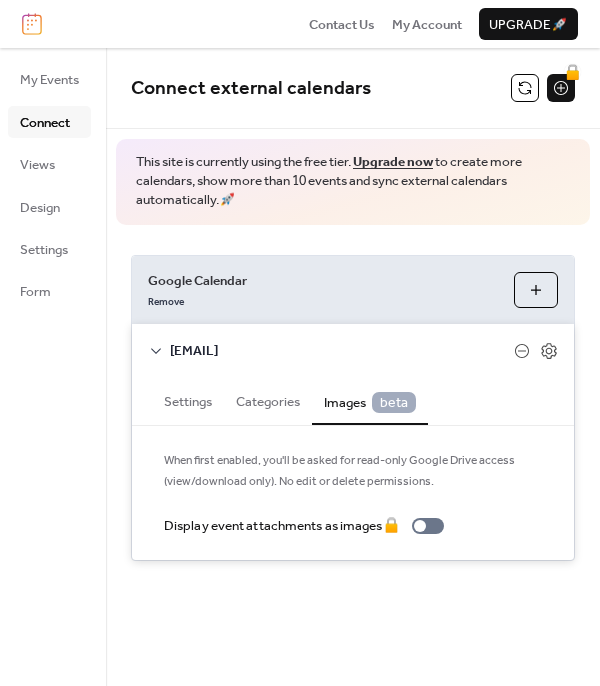 click on "Settings" at bounding box center (188, 399) 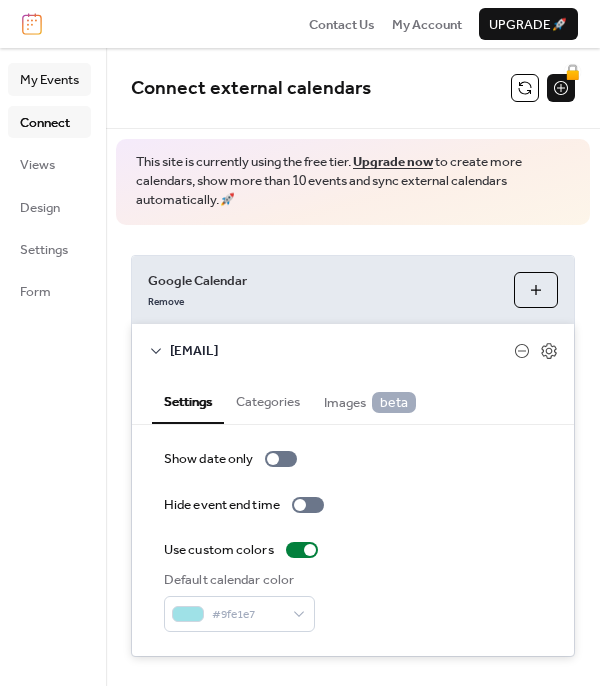 click on "My Events" at bounding box center (49, 80) 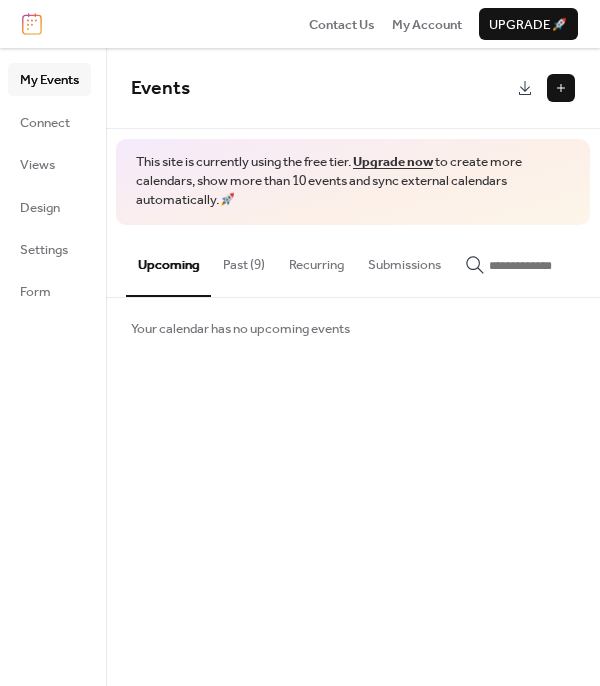 click at bounding box center [561, 88] 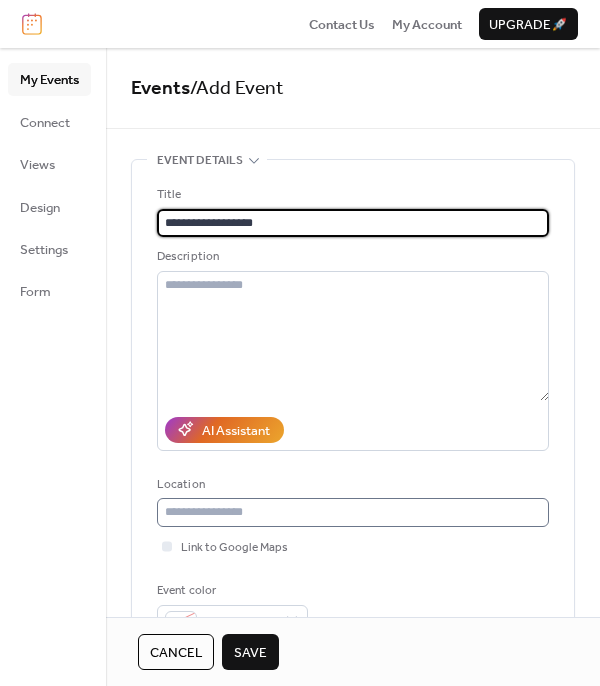 type on "**********" 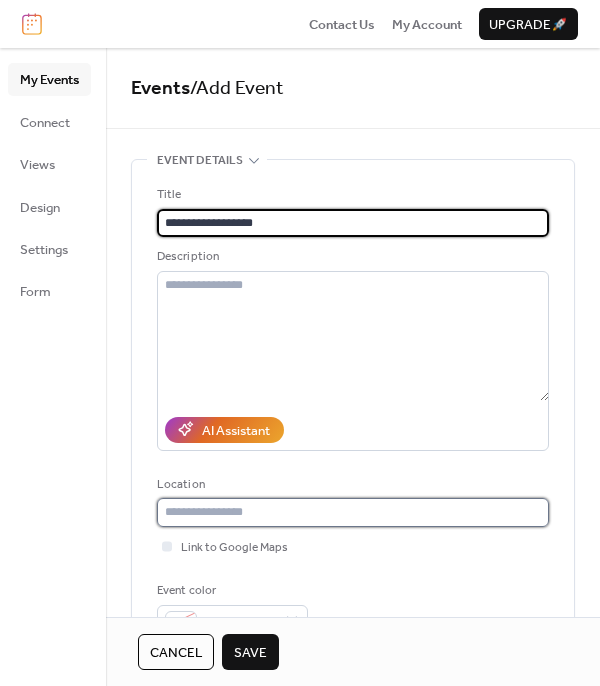 click at bounding box center (353, 512) 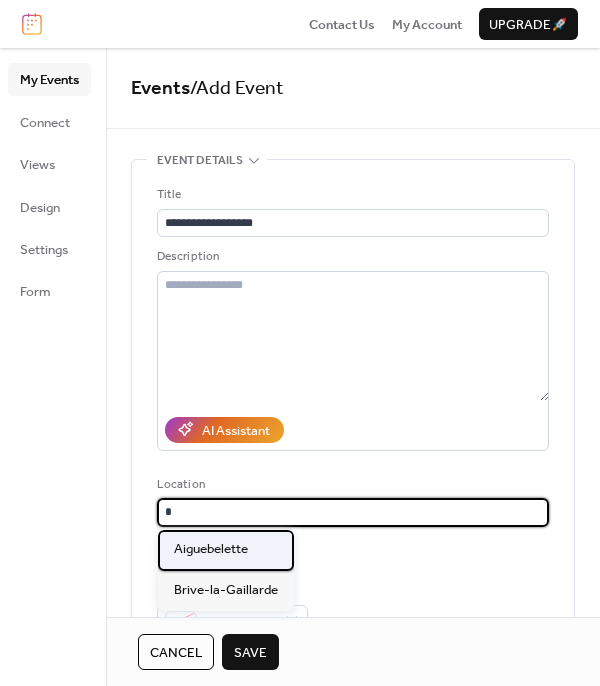 click on "Aiguebelette" at bounding box center (211, 549) 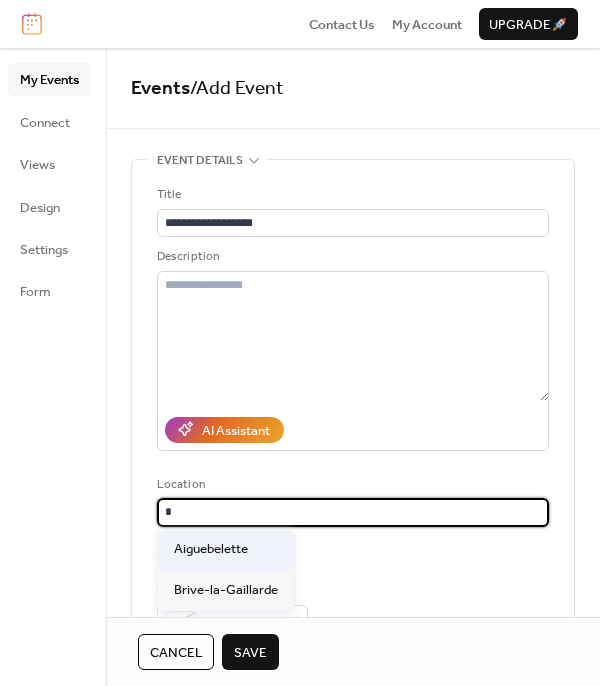 type on "**********" 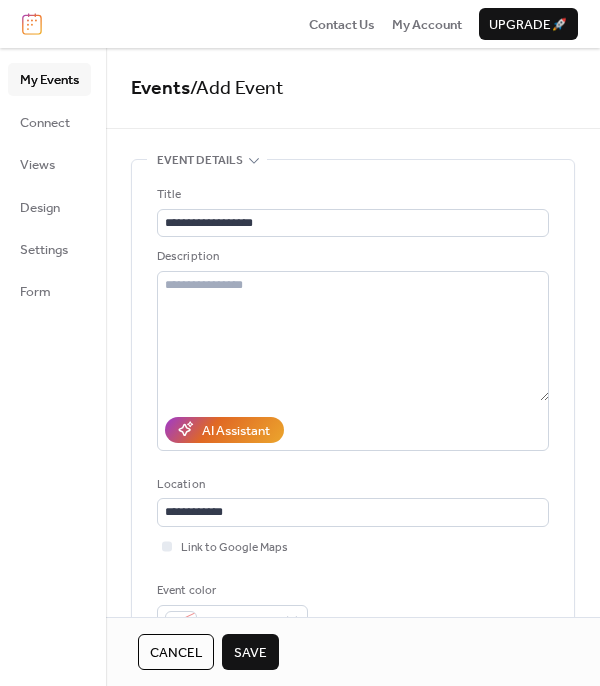 scroll, scrollTop: 200, scrollLeft: 0, axis: vertical 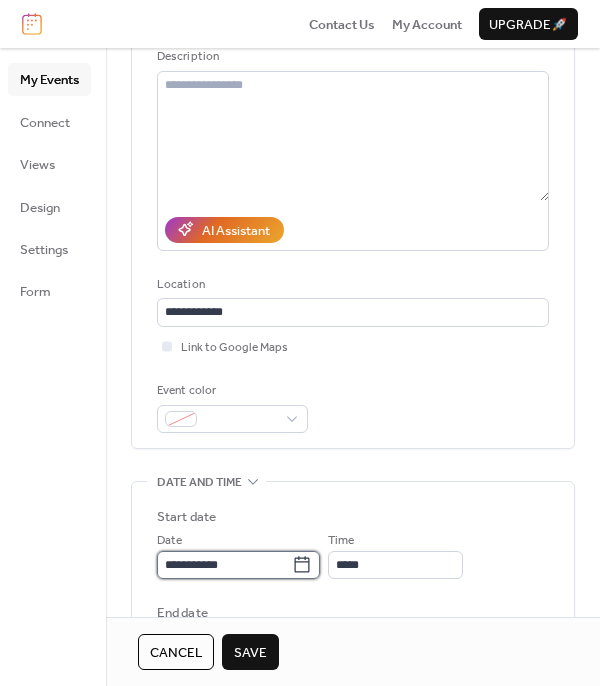 click on "**********" at bounding box center (224, 565) 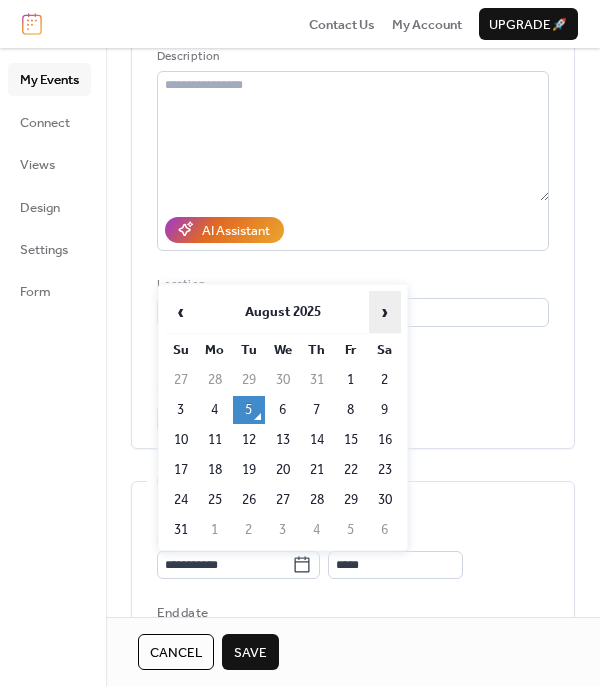 click on "›" at bounding box center (385, 312) 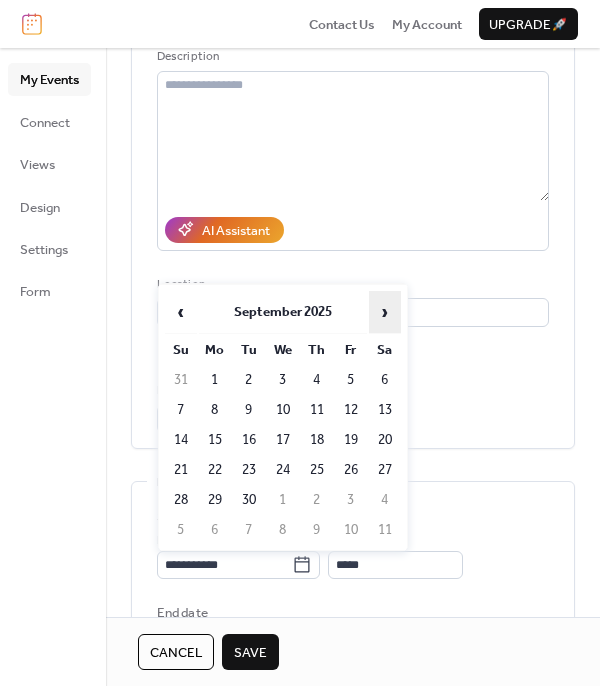 click on "›" at bounding box center [385, 312] 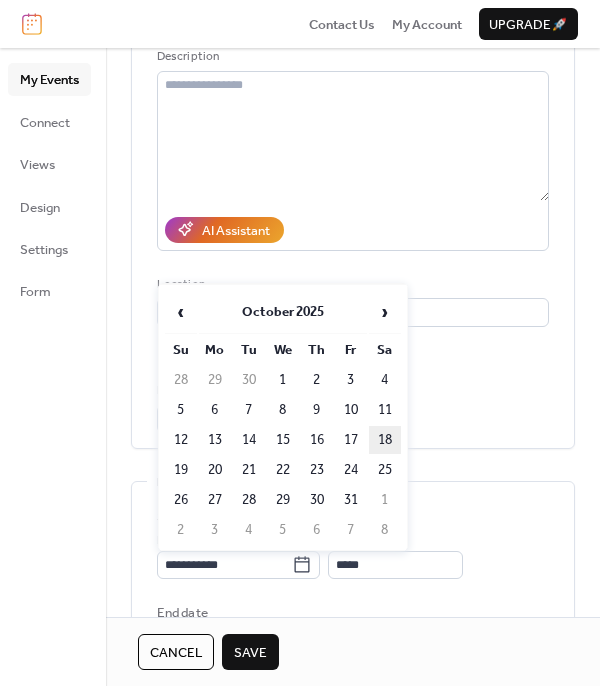 click on "18" at bounding box center (385, 440) 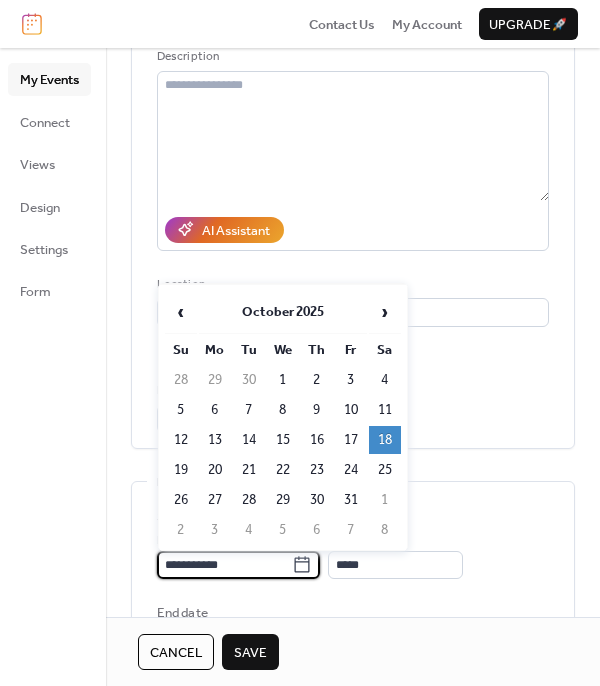 click on "**********" at bounding box center [224, 565] 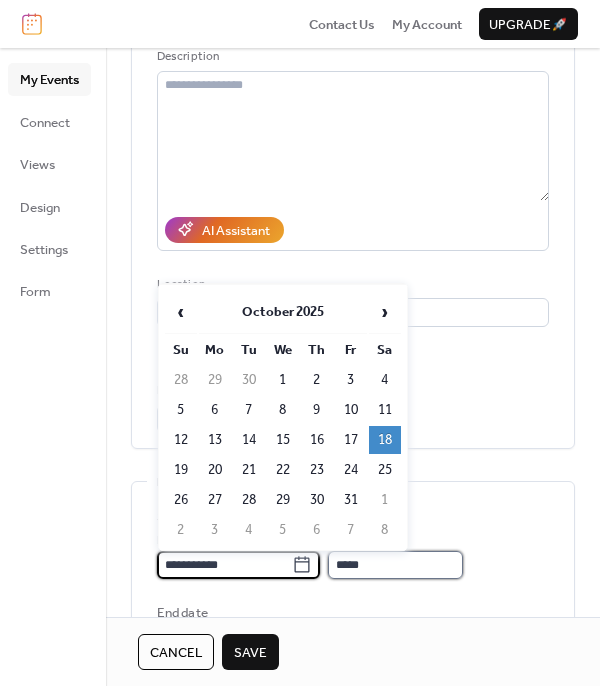 click on "*****" at bounding box center (395, 565) 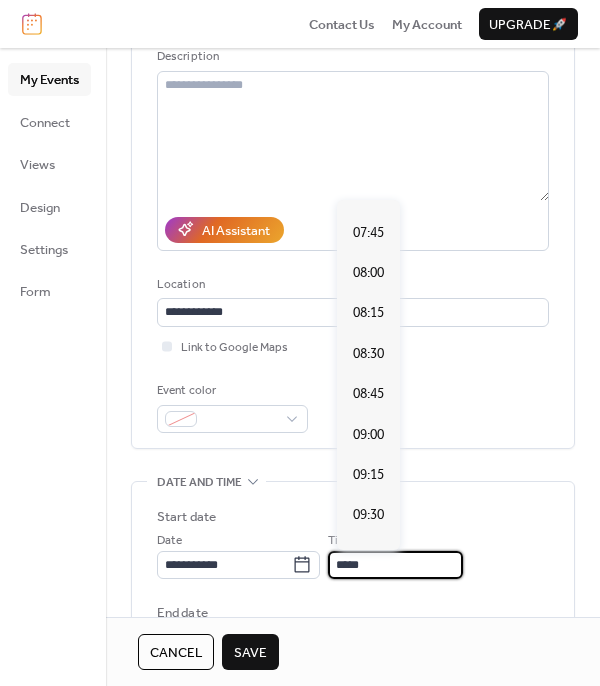 scroll, scrollTop: 1139, scrollLeft: 0, axis: vertical 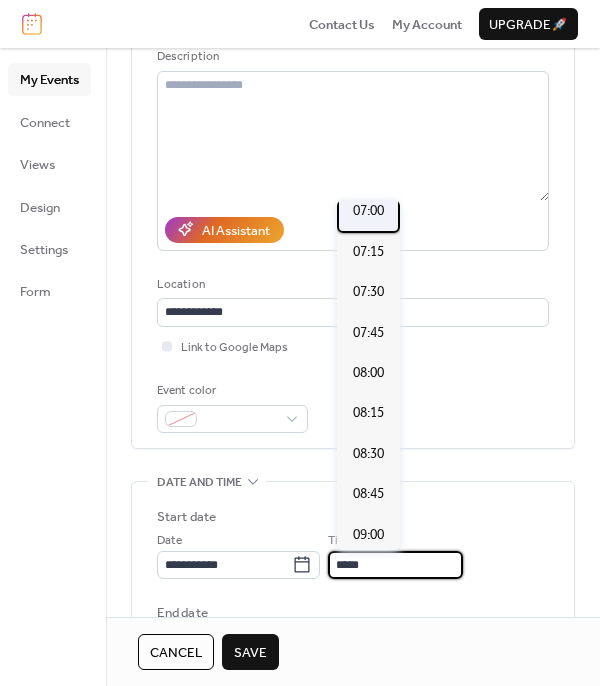 click on "07:00" at bounding box center (368, 211) 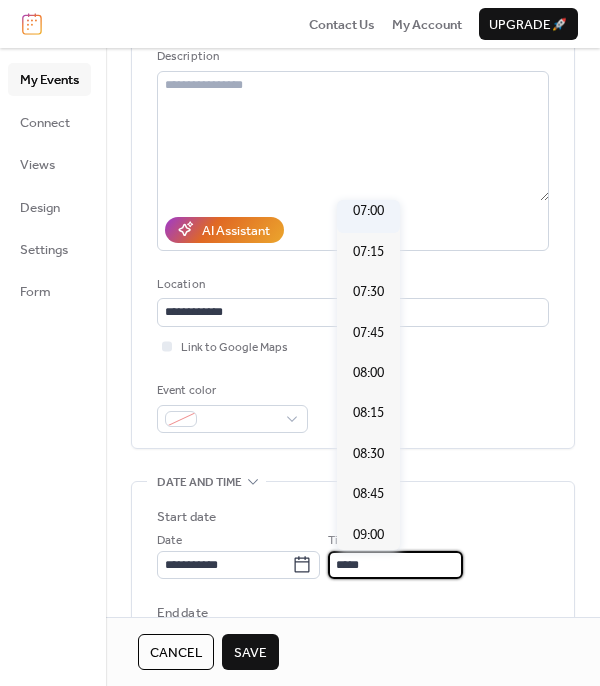 type on "*****" 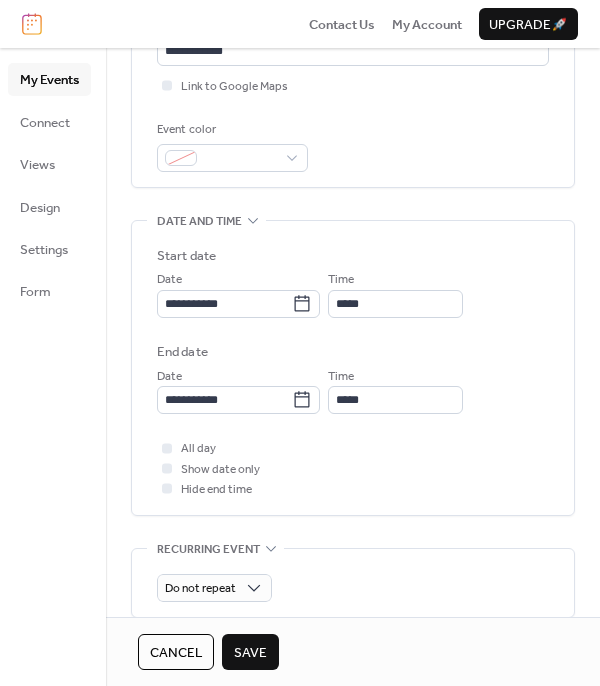 scroll, scrollTop: 473, scrollLeft: 0, axis: vertical 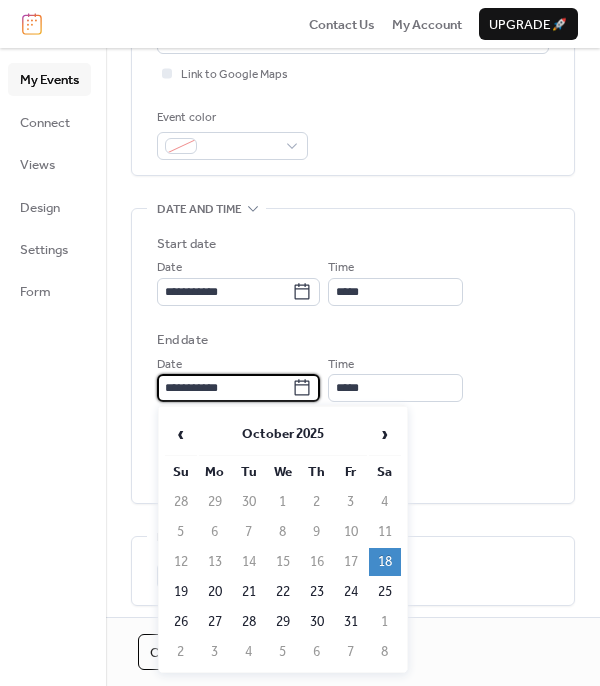 click on "**********" at bounding box center (224, 388) 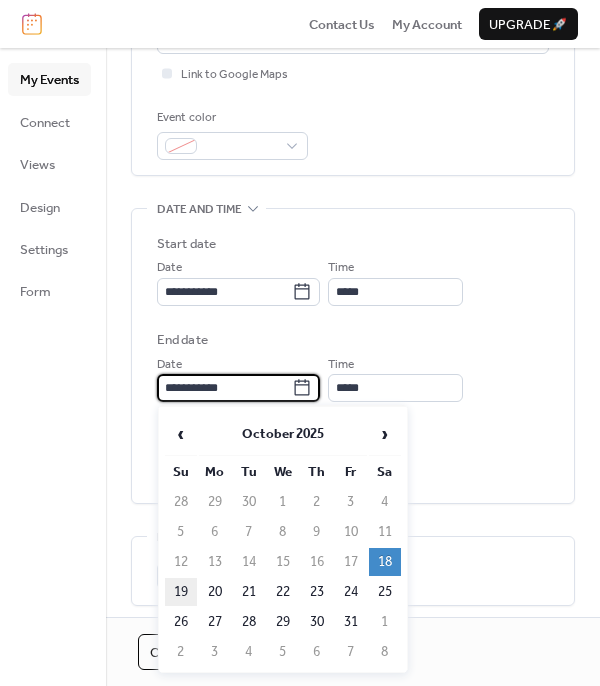click on "19" at bounding box center [181, 592] 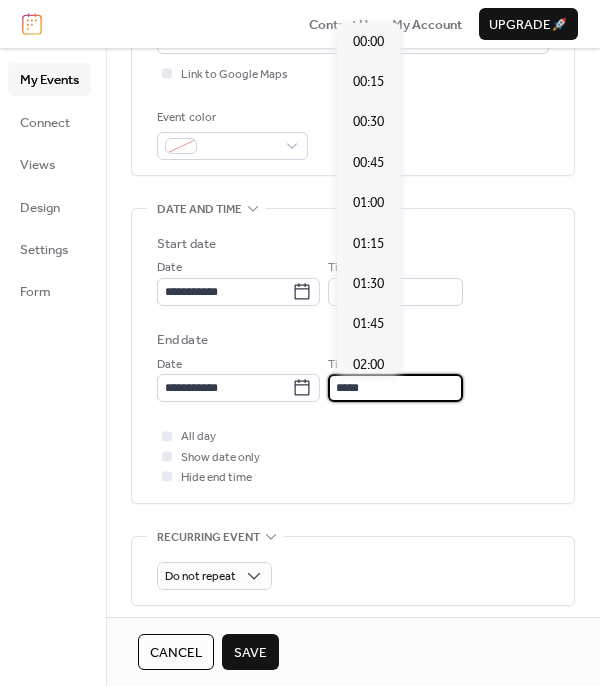click on "*****" at bounding box center (395, 388) 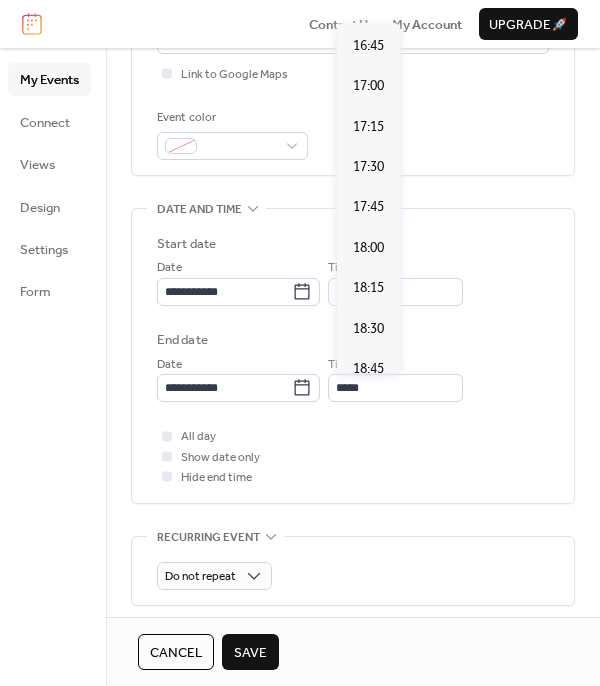 scroll, scrollTop: 3200, scrollLeft: 0, axis: vertical 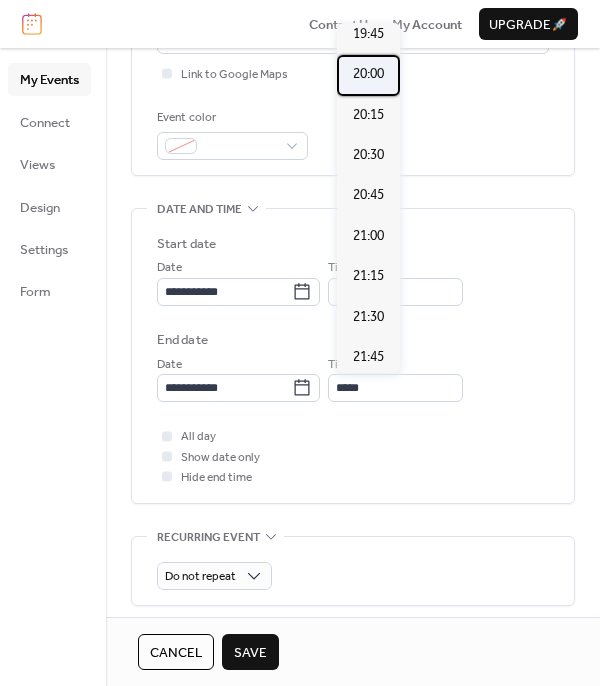 click on "20:00" at bounding box center [368, 75] 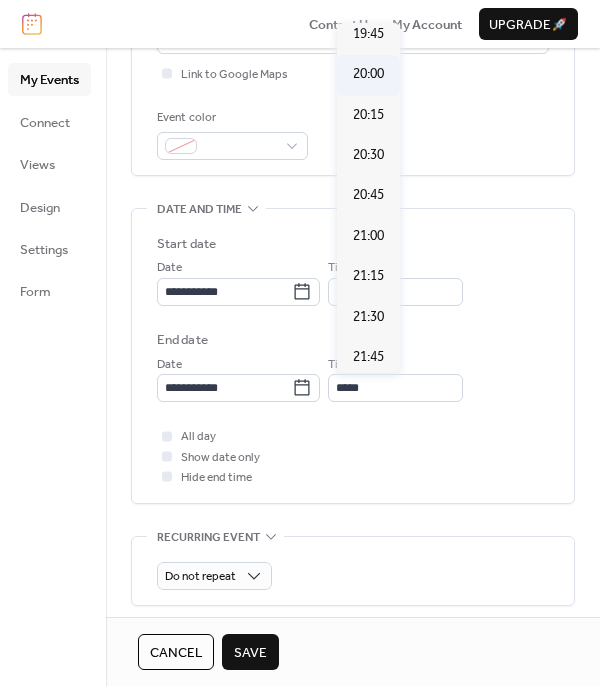 type on "*****" 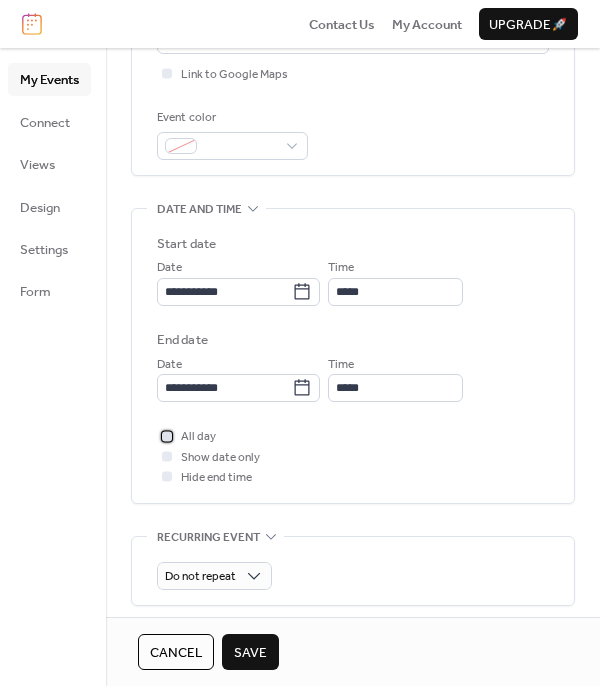 click at bounding box center (167, 436) 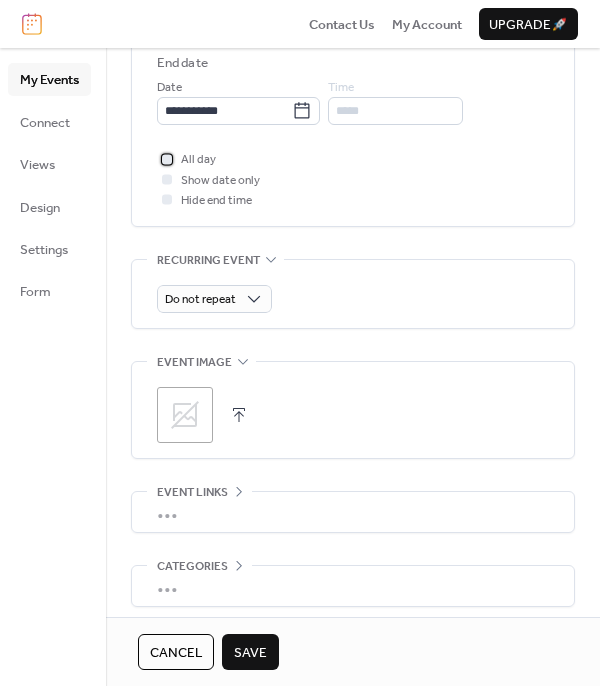 scroll, scrollTop: 432, scrollLeft: 0, axis: vertical 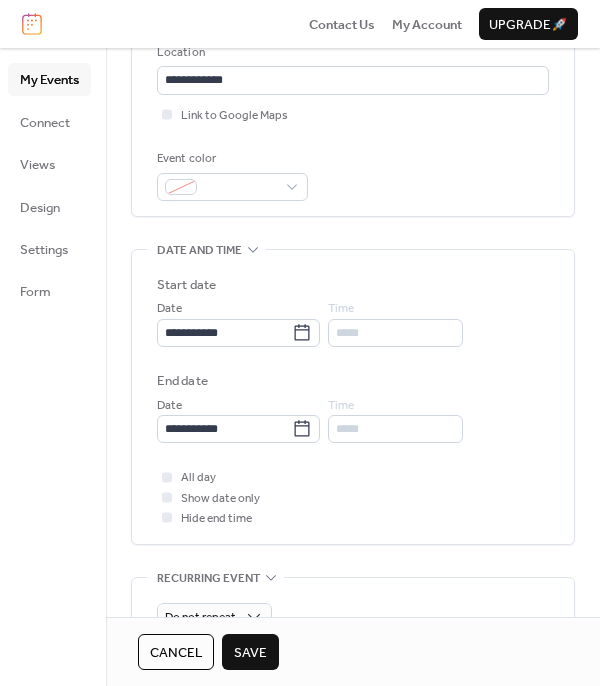 click on "Save" at bounding box center [250, 653] 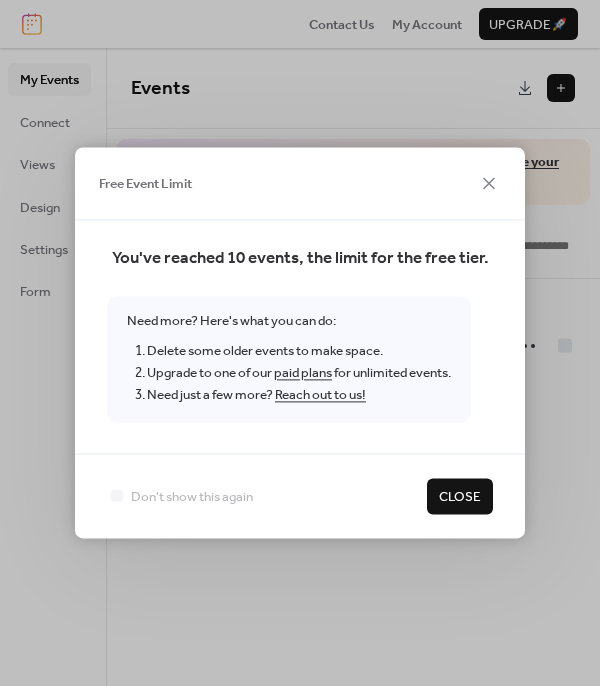 click on "Close" at bounding box center (460, 497) 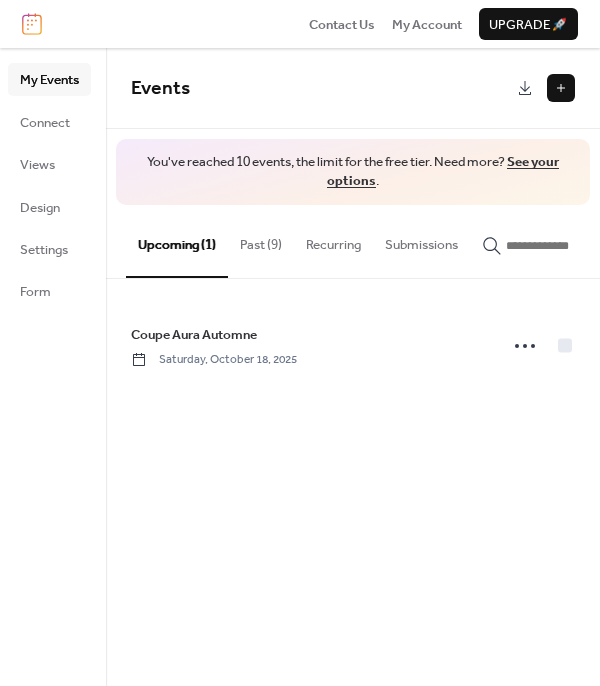 click on "Past (9)" at bounding box center (261, 240) 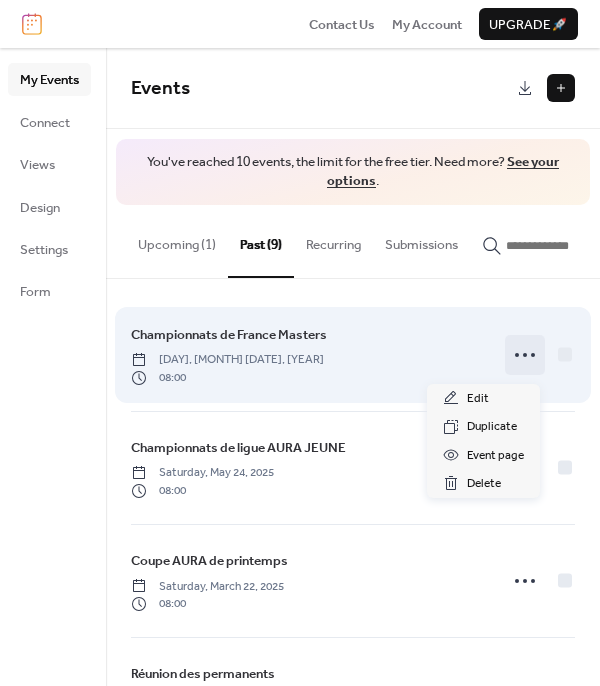 click 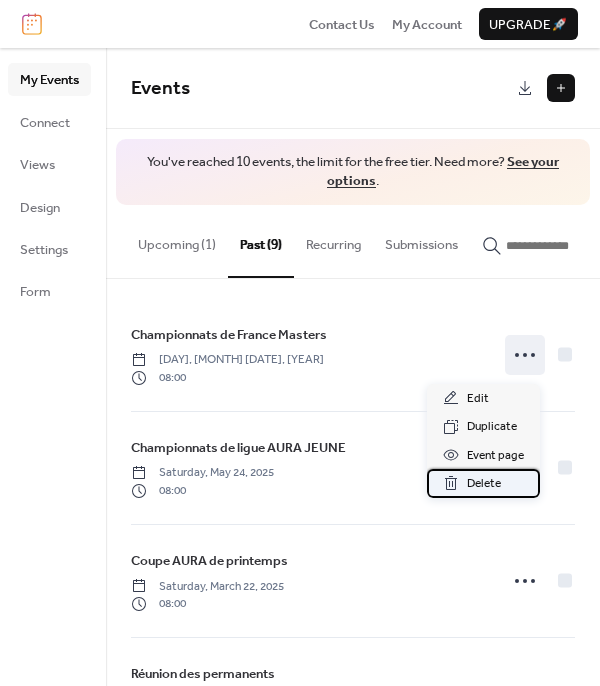 click on "Delete" at bounding box center [484, 484] 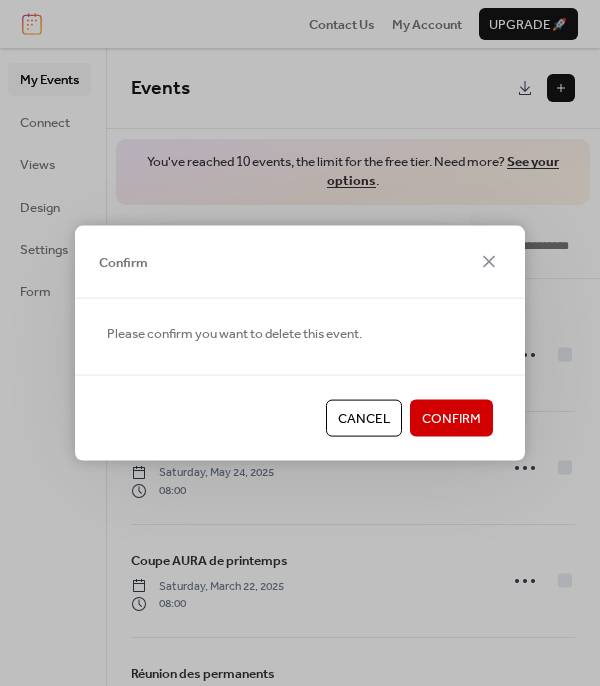 click on "Confirm" at bounding box center [451, 419] 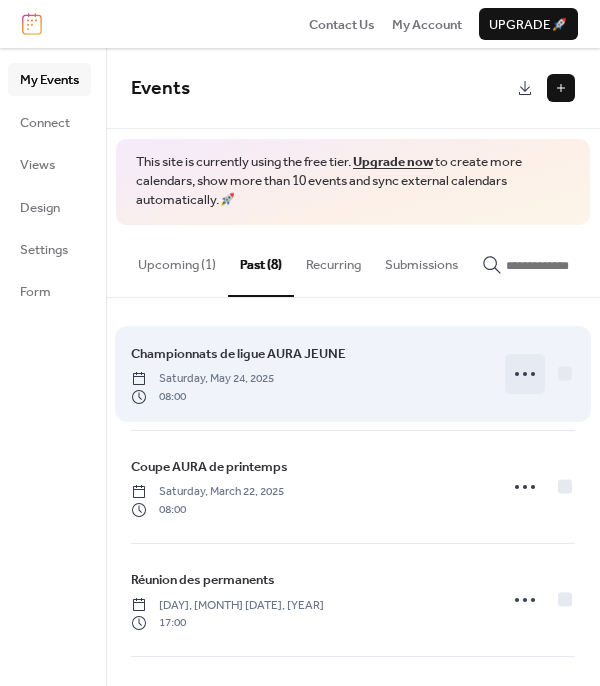 click 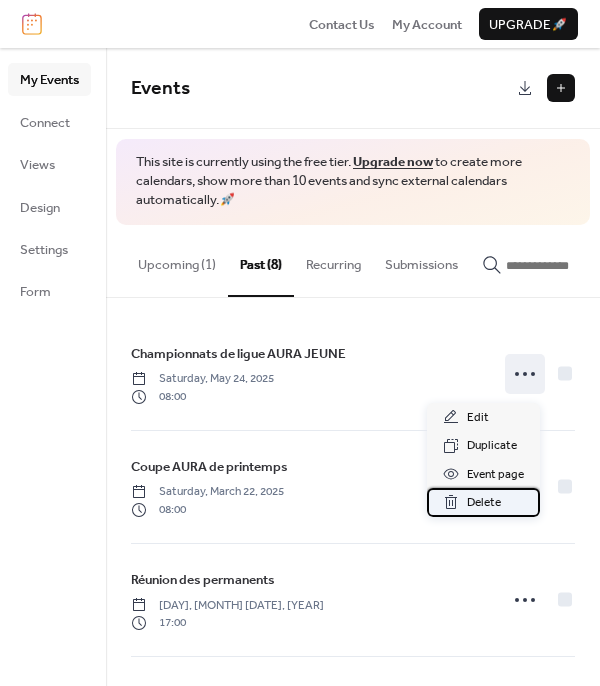 click on "Delete" at bounding box center (483, 502) 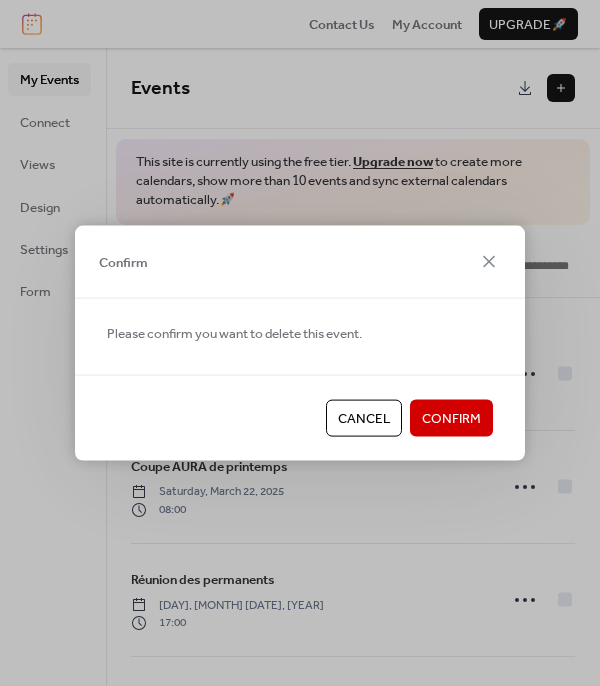 click on "Confirm" at bounding box center (451, 419) 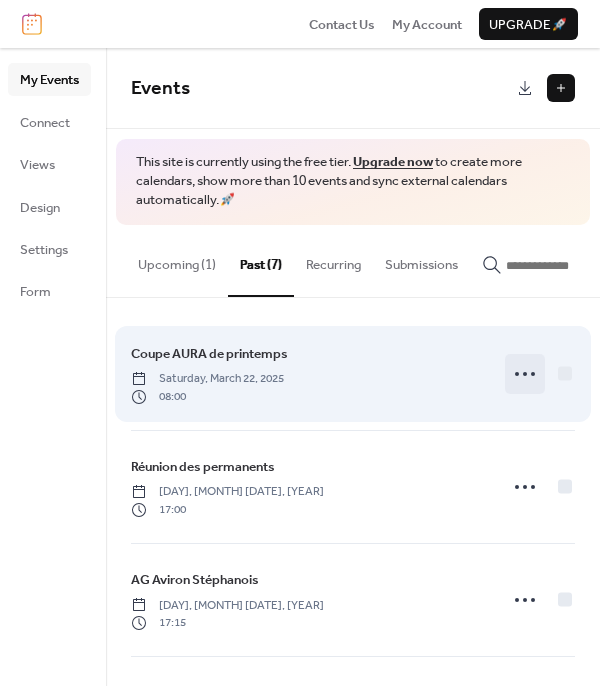 click 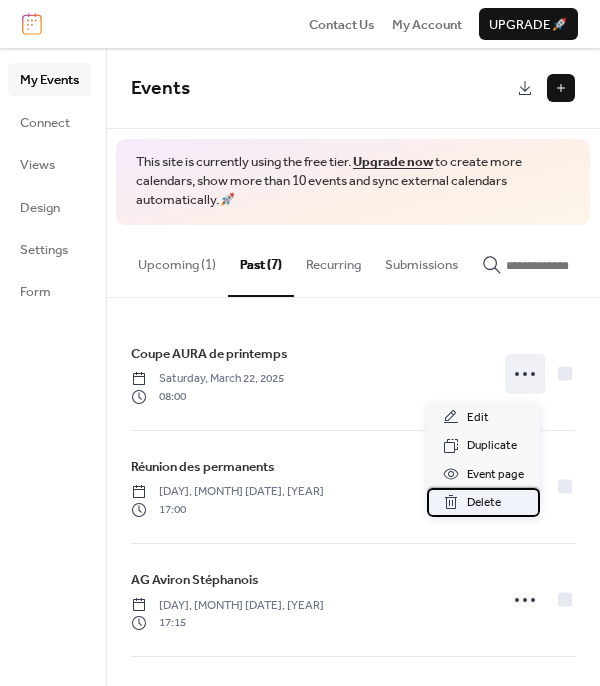 click on "Delete" at bounding box center (484, 503) 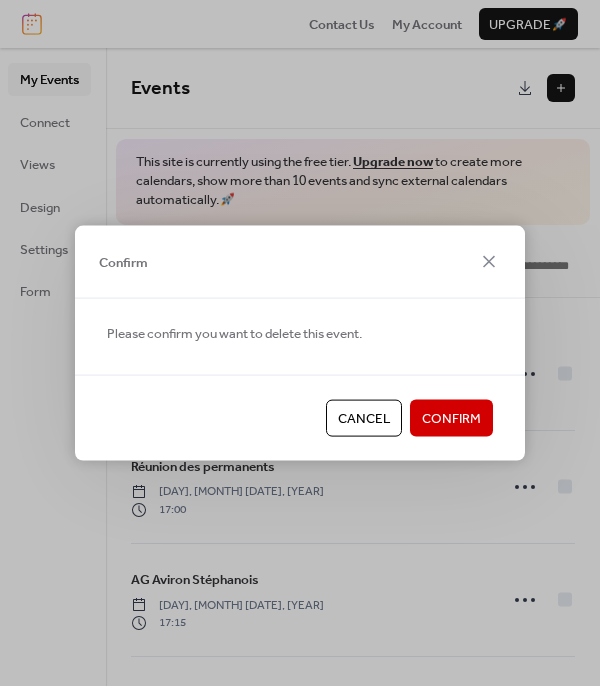 click on "Confirm" at bounding box center (451, 419) 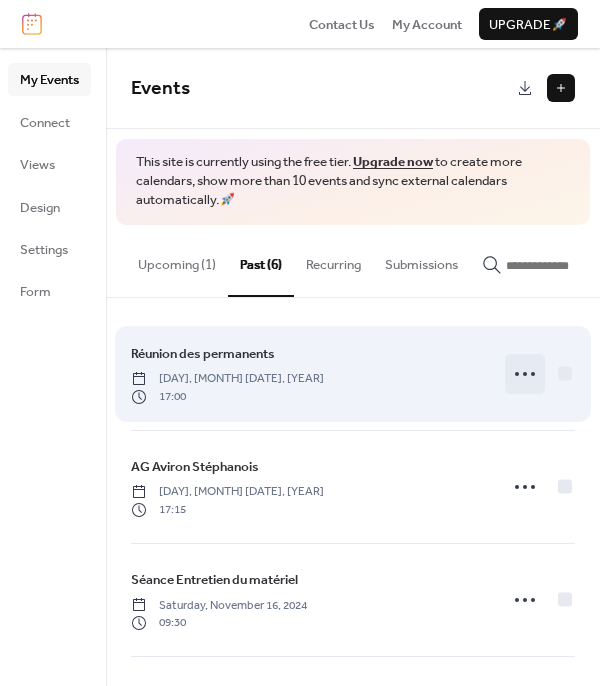 click 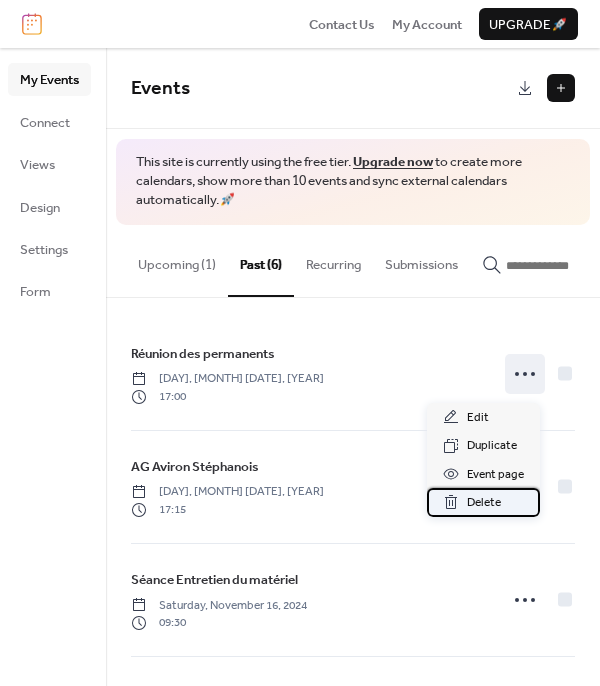 click on "Delete" at bounding box center (484, 503) 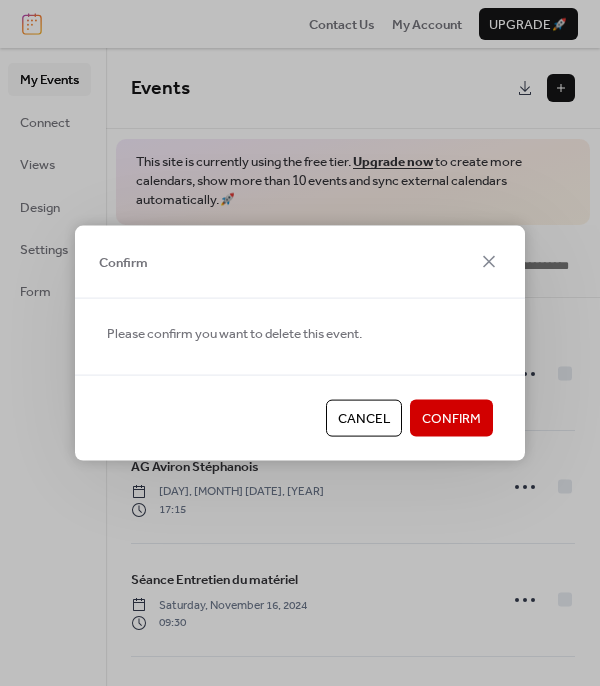 click on "Confirm" at bounding box center [451, 419] 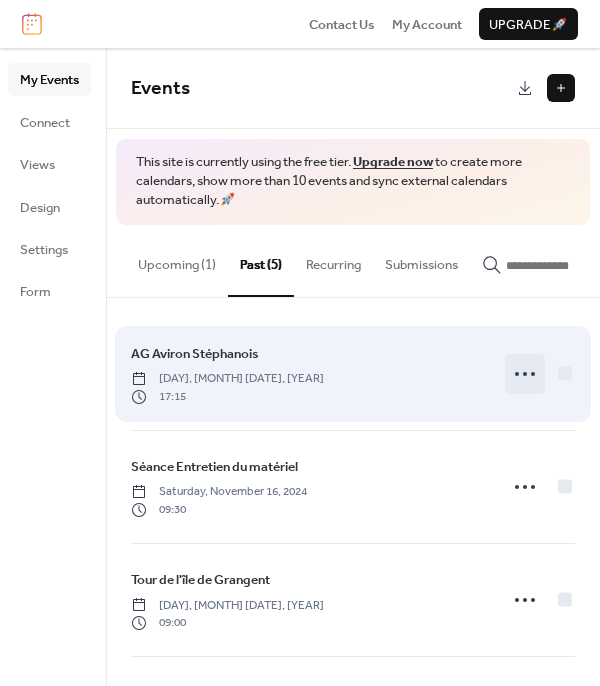 click 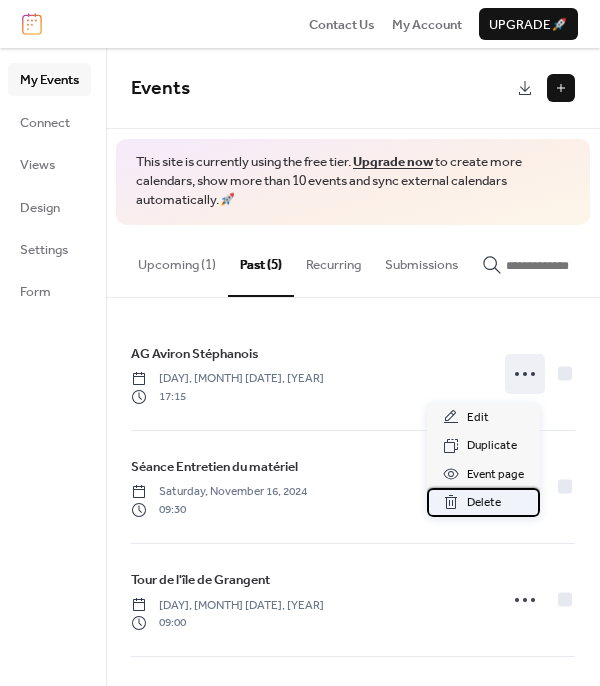click on "Delete" at bounding box center [484, 503] 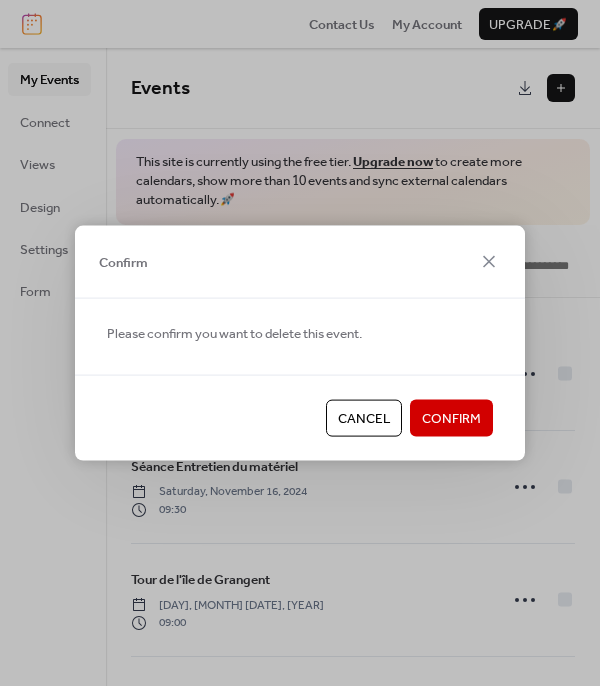 click on "Confirm" at bounding box center (451, 419) 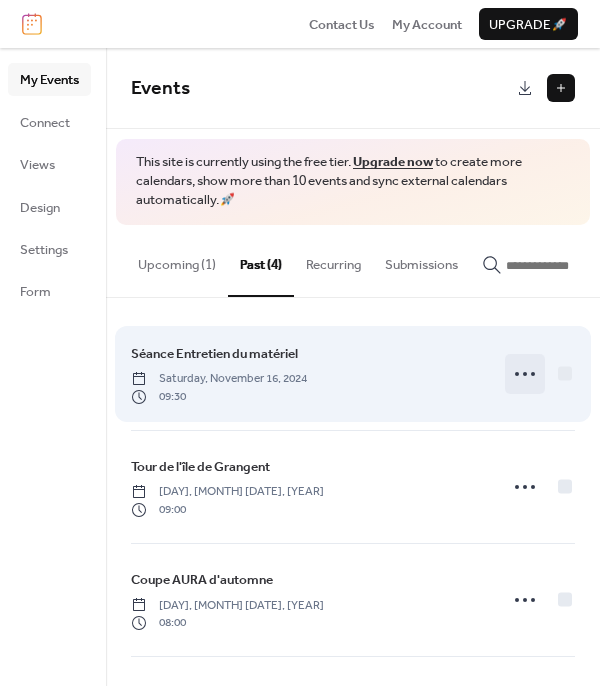click 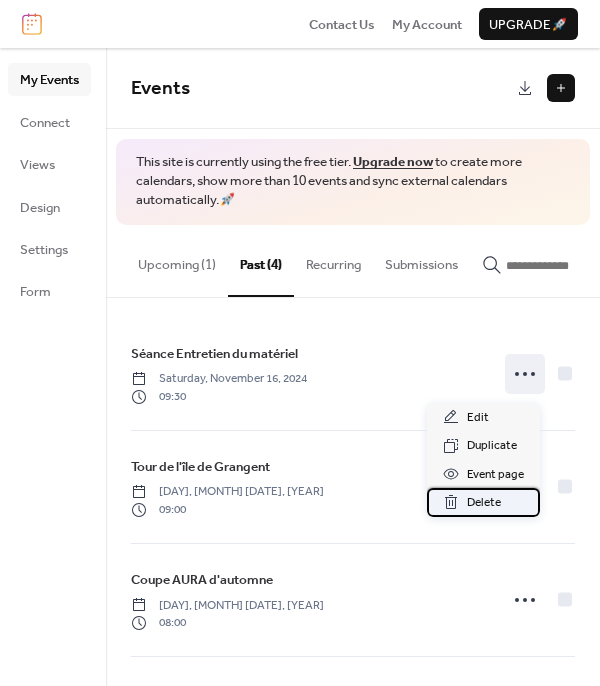 click on "Delete" at bounding box center [484, 503] 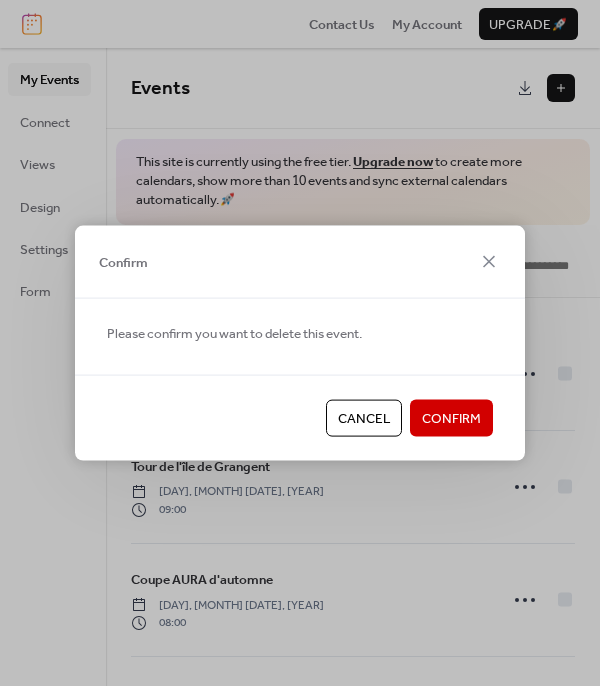 click on "Confirm" at bounding box center [451, 419] 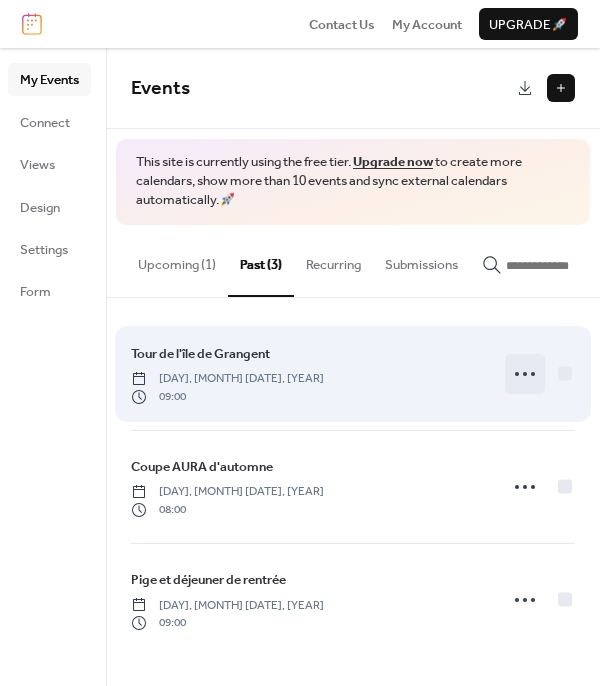 click 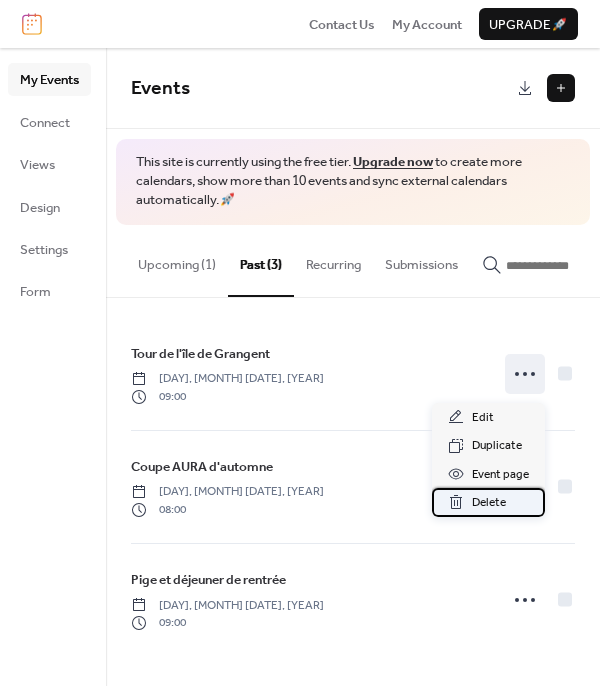 click on "Delete" at bounding box center (489, 503) 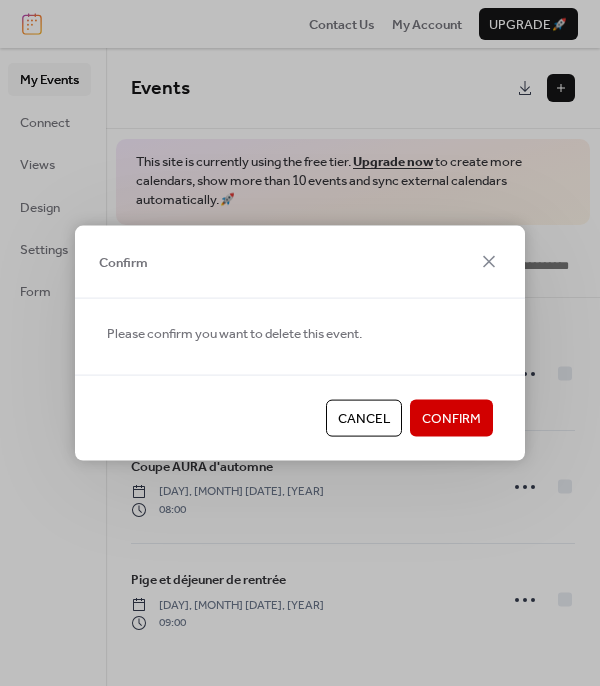 click on "Confirm" at bounding box center (451, 419) 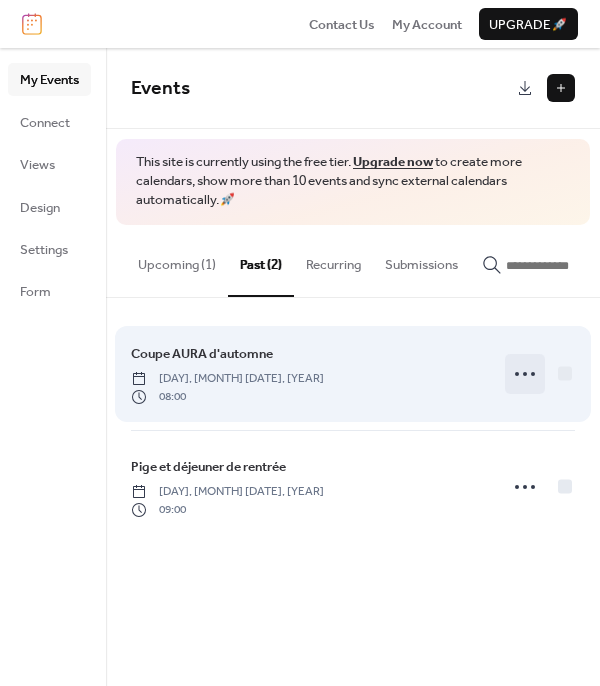 click 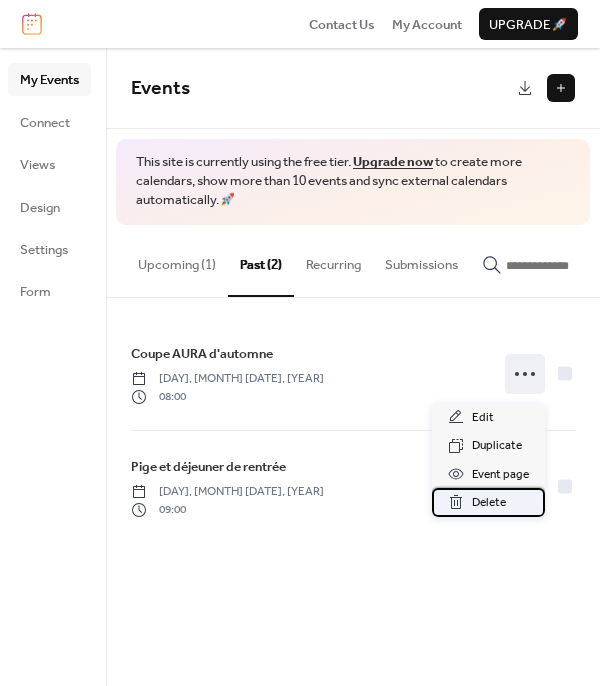 click on "Delete" at bounding box center [488, 502] 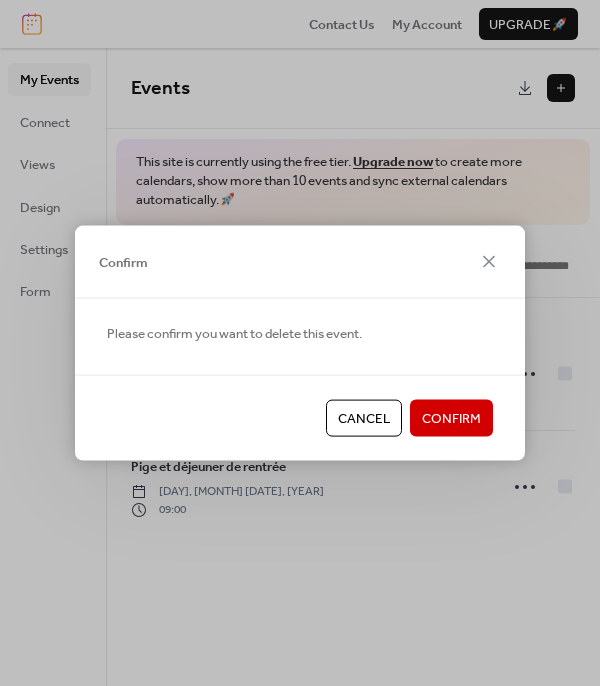 click on "Confirm" at bounding box center (451, 419) 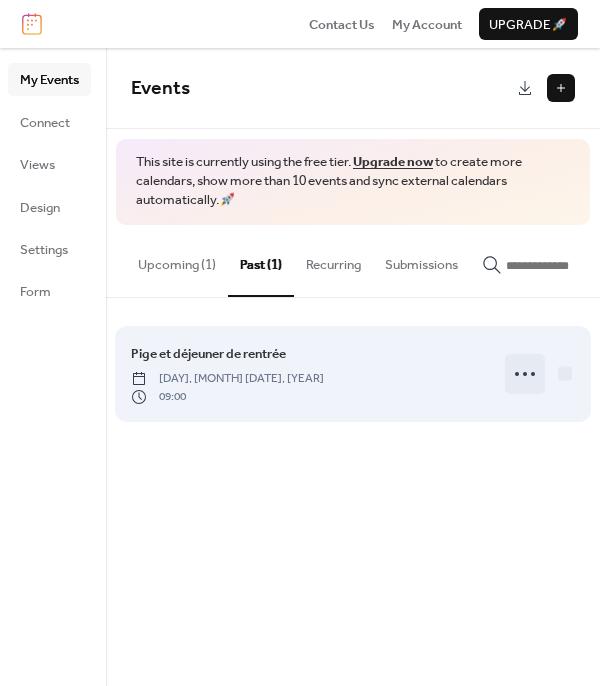 click 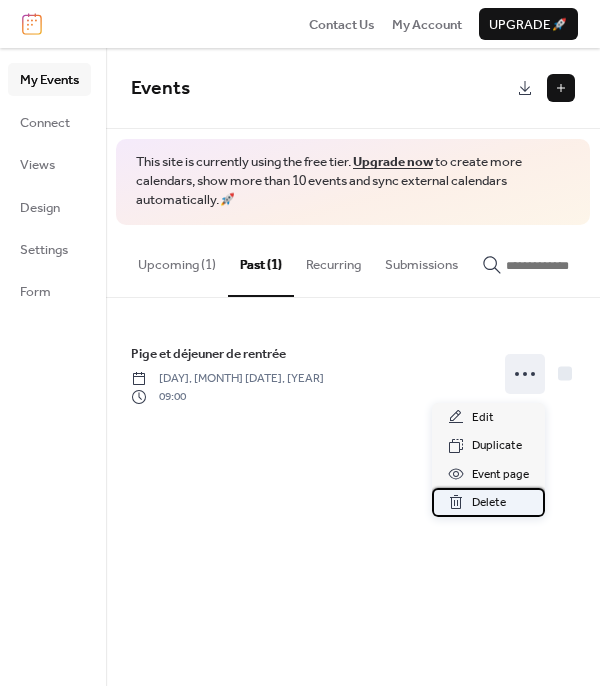 click on "Delete" at bounding box center (489, 503) 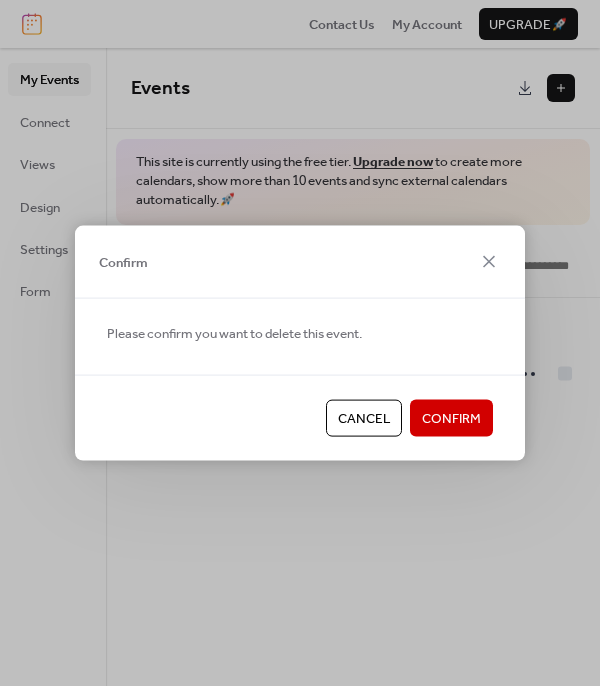 click on "Confirm" at bounding box center [451, 419] 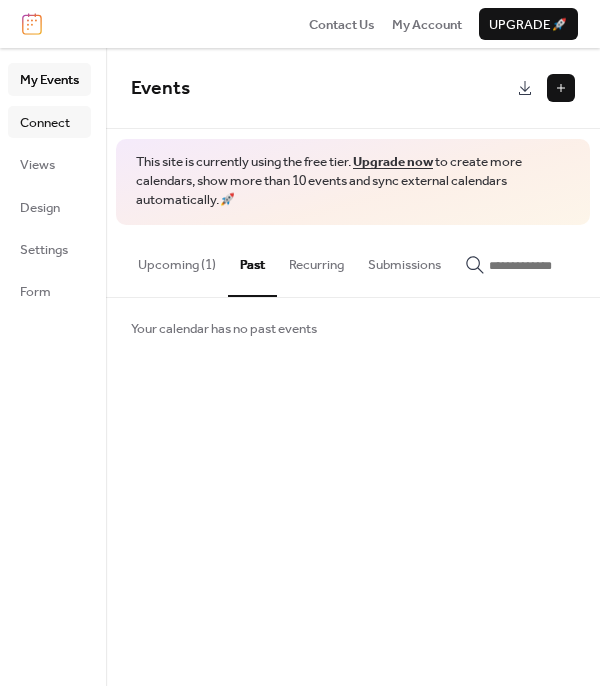 click on "Connect" at bounding box center (45, 123) 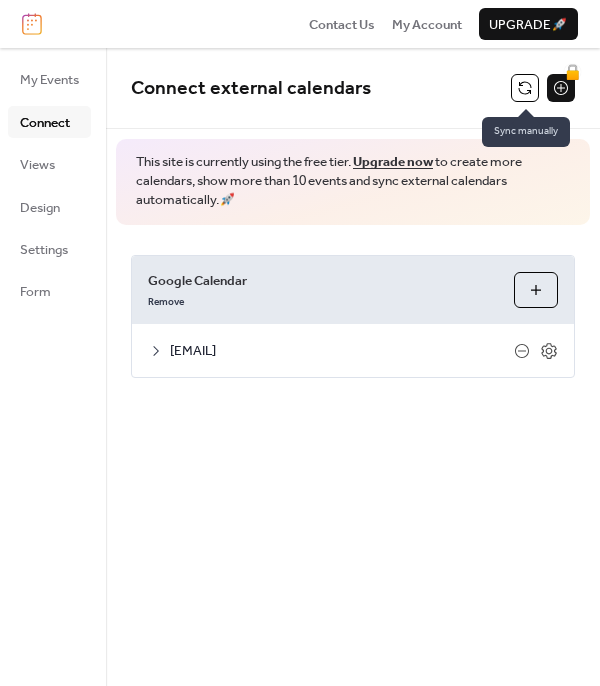 click at bounding box center [525, 88] 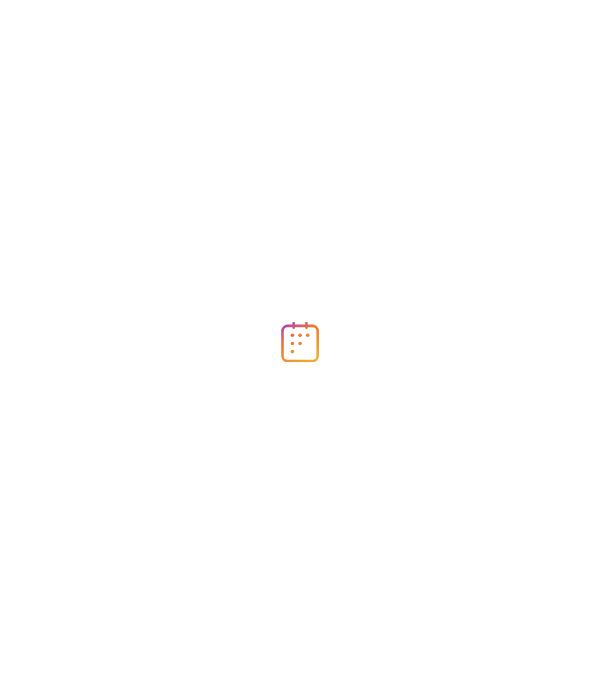 scroll, scrollTop: 0, scrollLeft: 0, axis: both 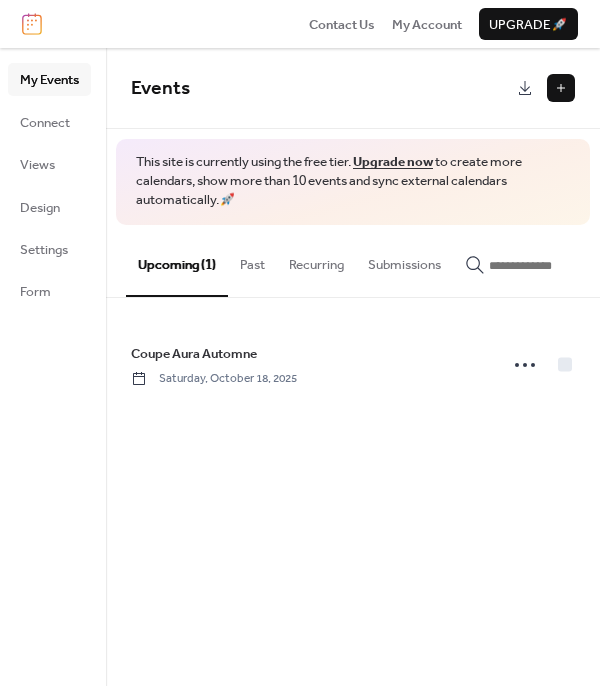 click on "Past" at bounding box center [252, 260] 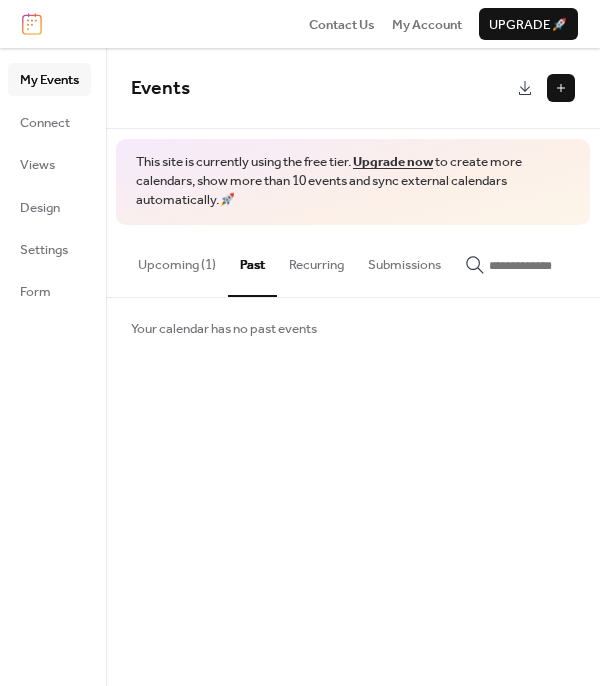 click on "Recurring" at bounding box center [316, 260] 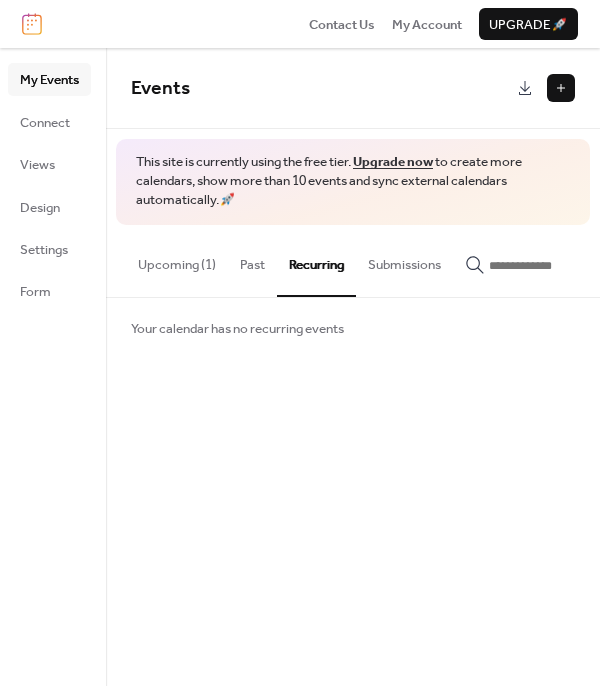 click on "Submissions" at bounding box center [404, 260] 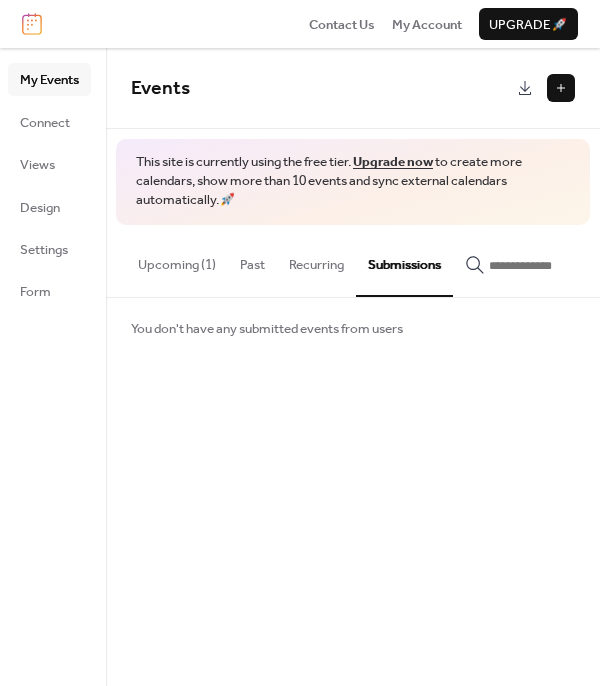 click on "Upcoming (1)" at bounding box center [177, 260] 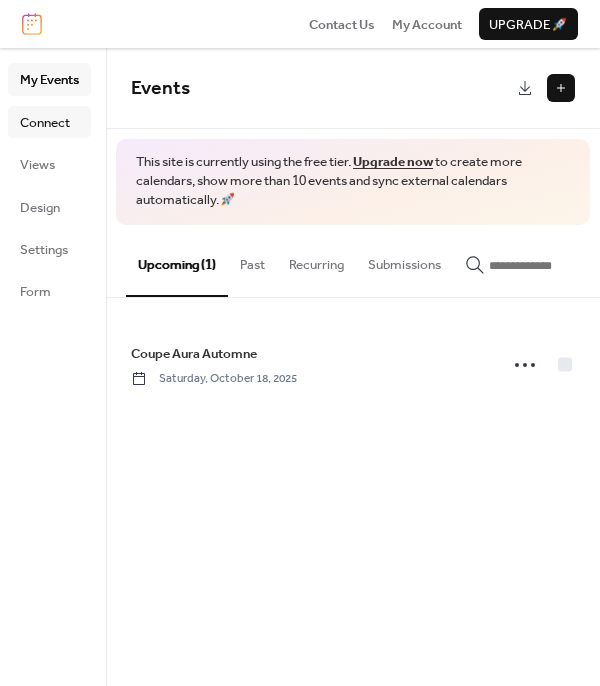 click on "Connect" at bounding box center [45, 123] 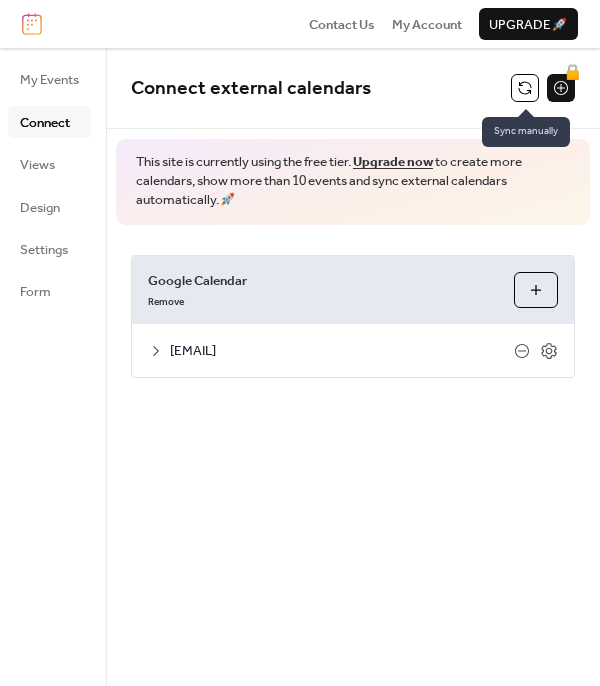 click at bounding box center (525, 88) 